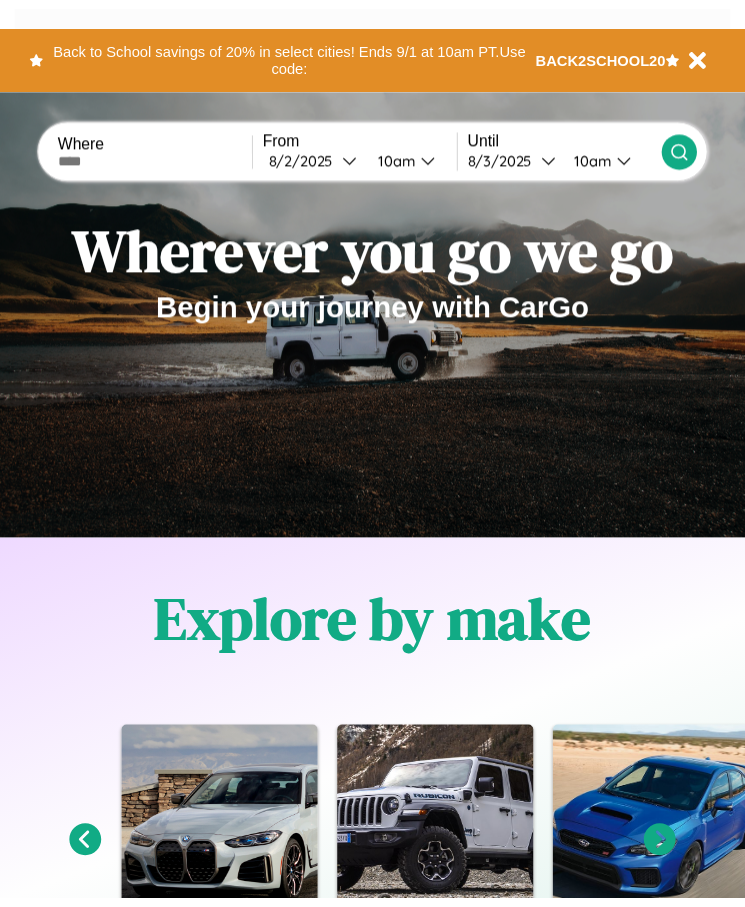scroll, scrollTop: 0, scrollLeft: 0, axis: both 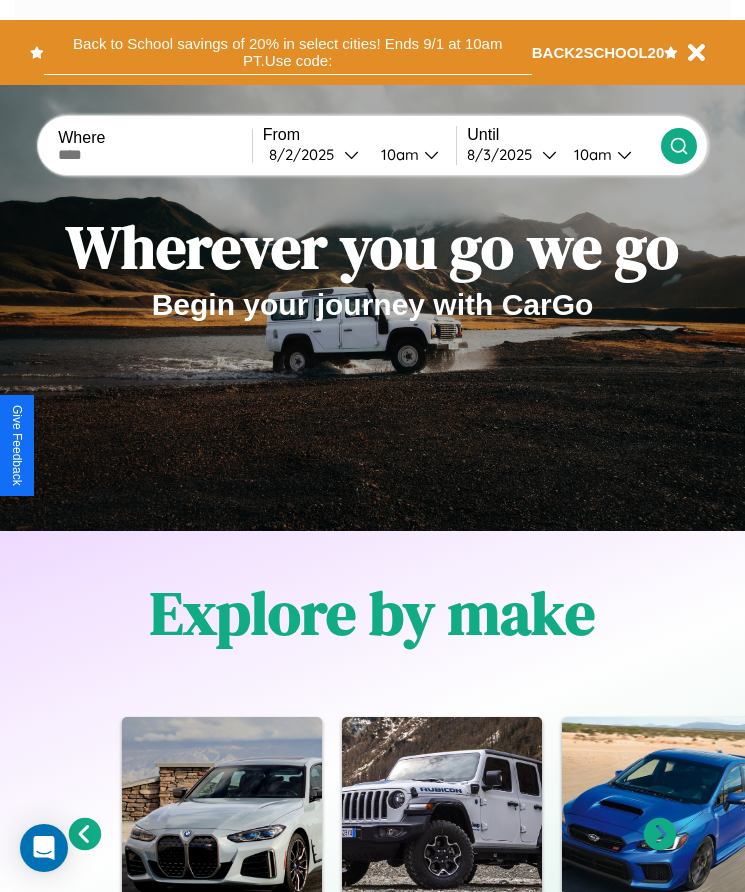 click on "Back to School savings of 20% in select cities! Ends 9/1 at 10am PT.  Use code:" at bounding box center (288, 52) 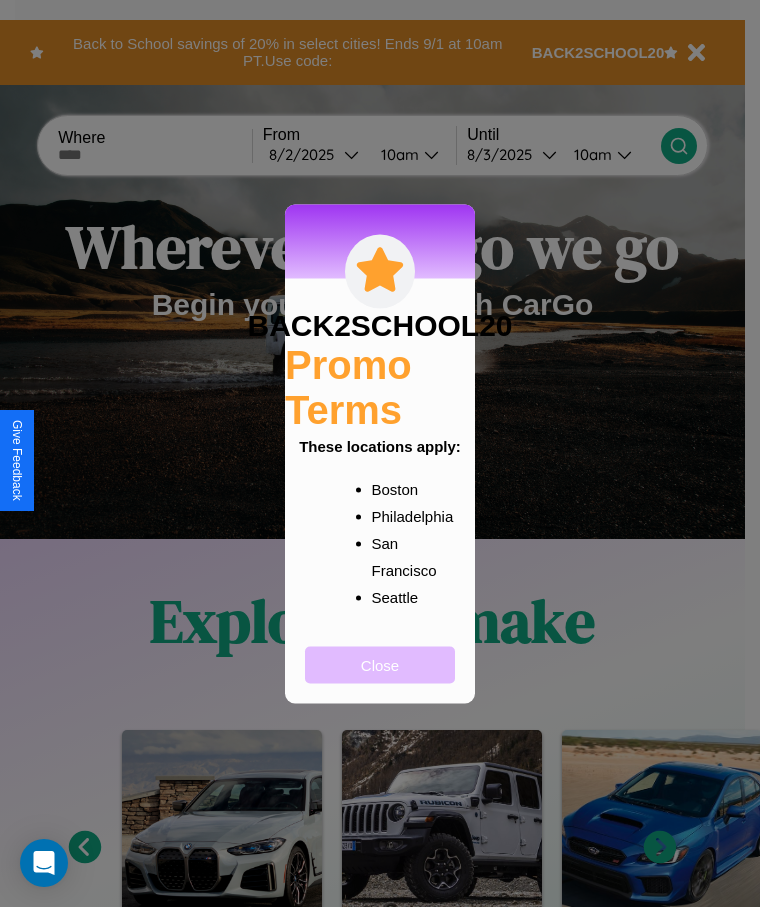 click on "Close" at bounding box center (380, 664) 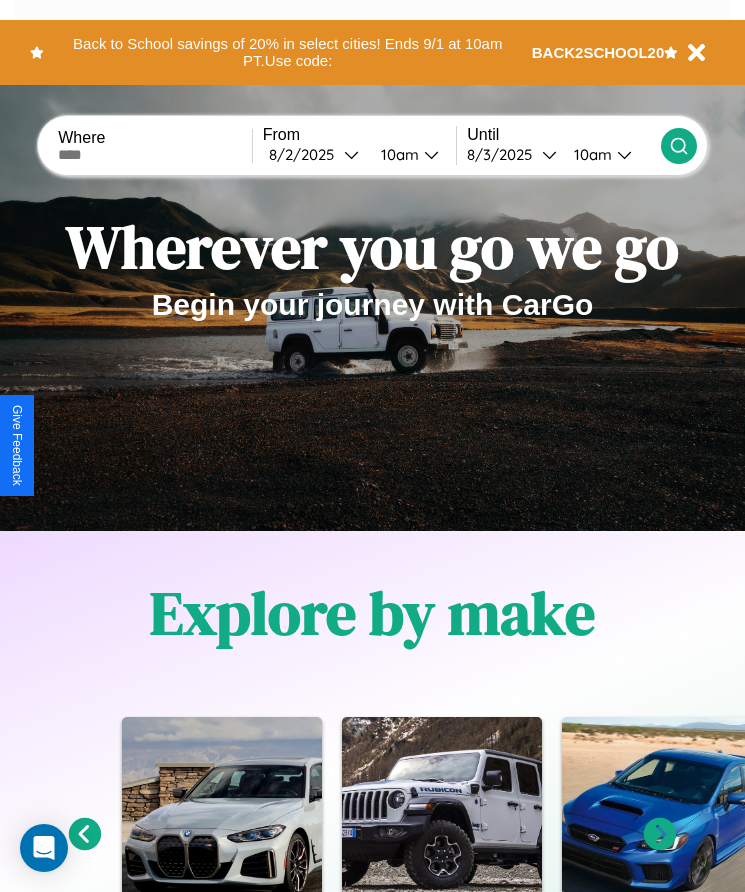click at bounding box center [155, 155] 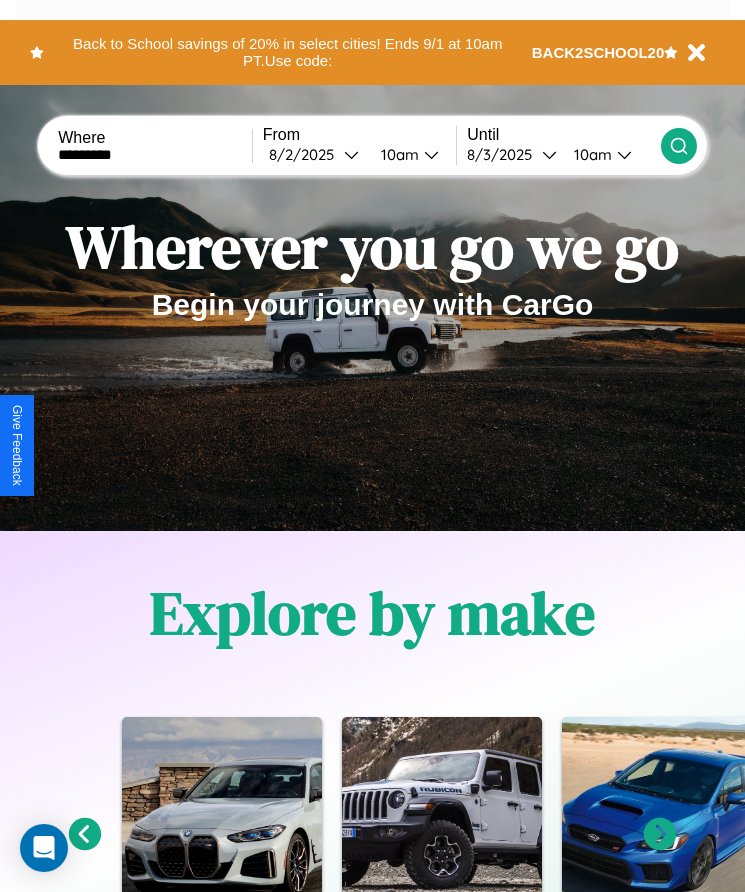 type on "*********" 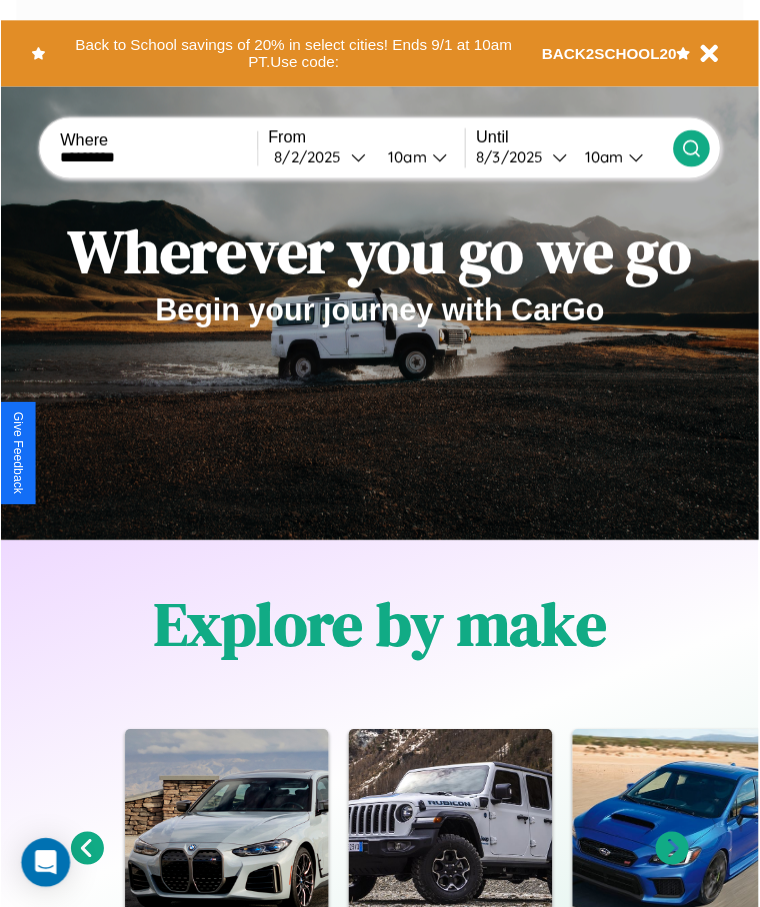 select on "*" 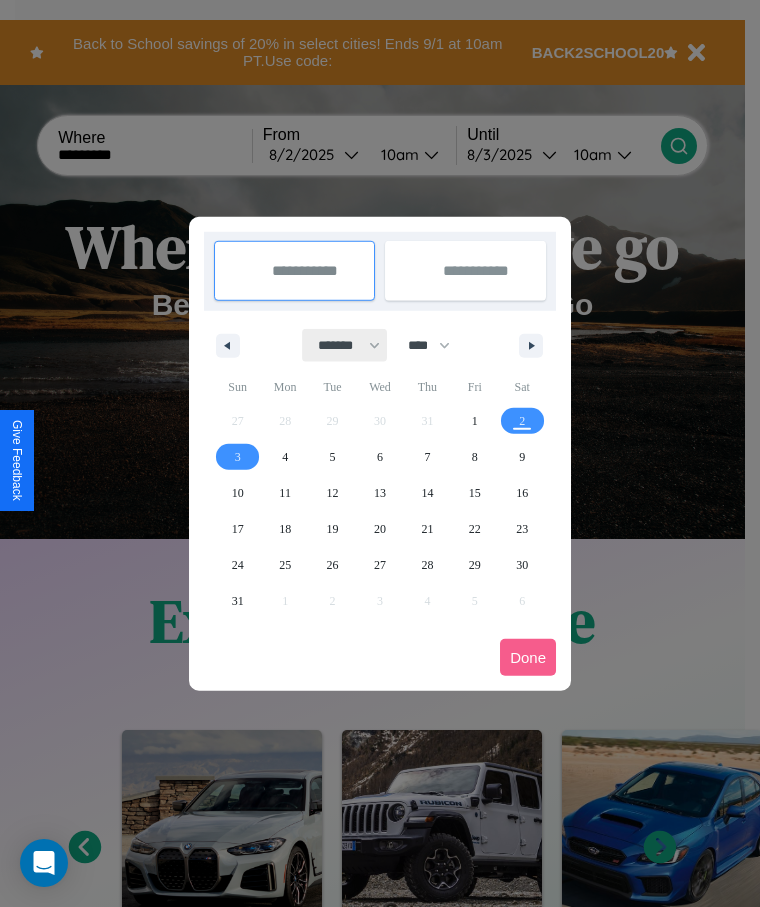click on "******* ******** ***** ***** *** **** **** ****** ********* ******* ******** ********" at bounding box center (345, 345) 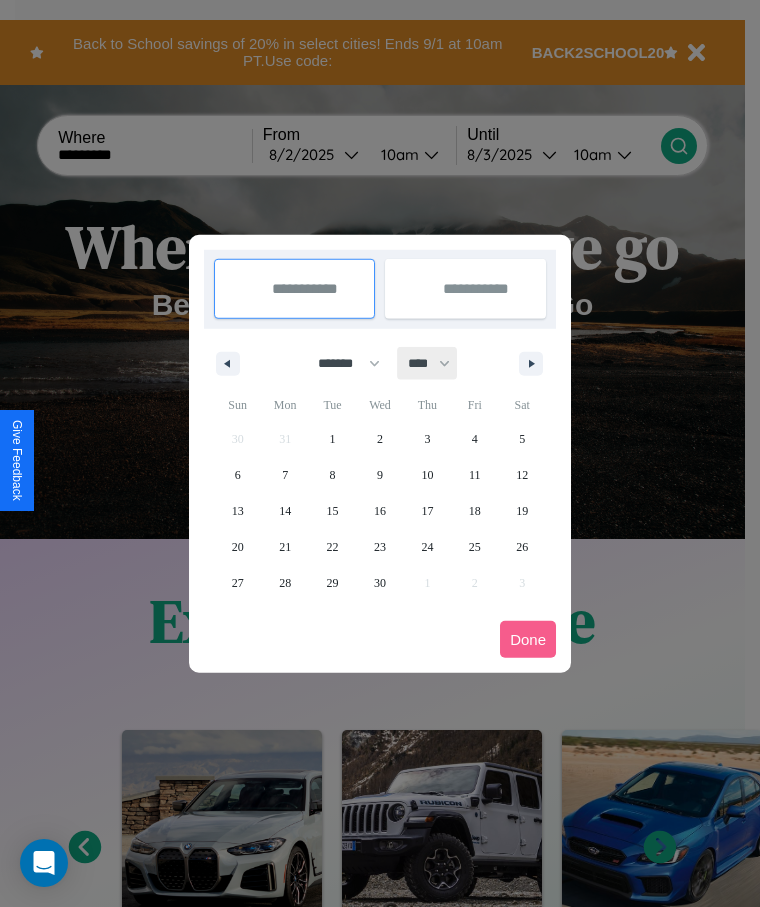 click on "**** **** **** **** **** **** **** **** **** **** **** **** **** **** **** **** **** **** **** **** **** **** **** **** **** **** **** **** **** **** **** **** **** **** **** **** **** **** **** **** **** **** **** **** **** **** **** **** **** **** **** **** **** **** **** **** **** **** **** **** **** **** **** **** **** **** **** **** **** **** **** **** **** **** **** **** **** **** **** **** **** **** **** **** **** **** **** **** **** **** **** **** **** **** **** **** **** **** **** **** **** **** **** **** **** **** **** **** **** **** **** **** **** **** **** **** **** **** **** **** ****" at bounding box center [428, 363] 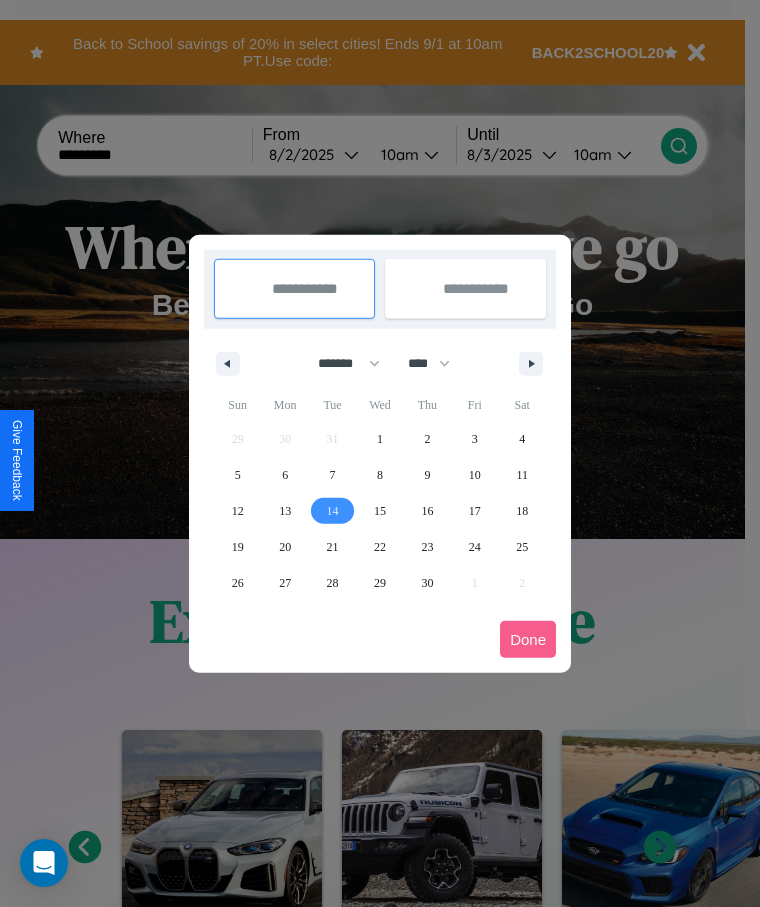 click on "14" at bounding box center (333, 511) 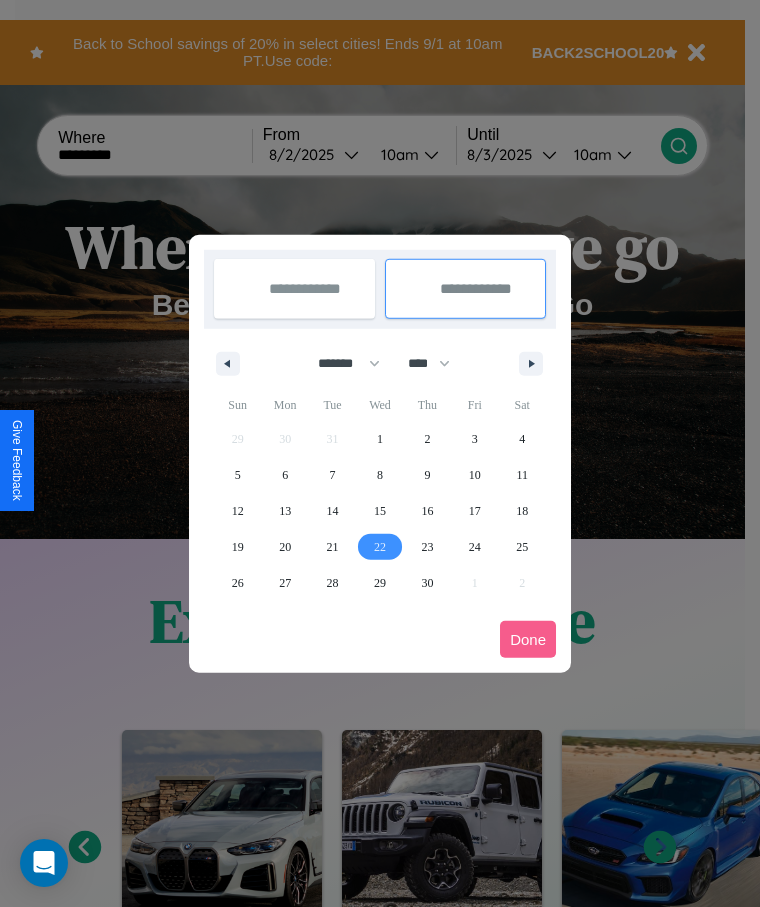click on "22" at bounding box center (380, 547) 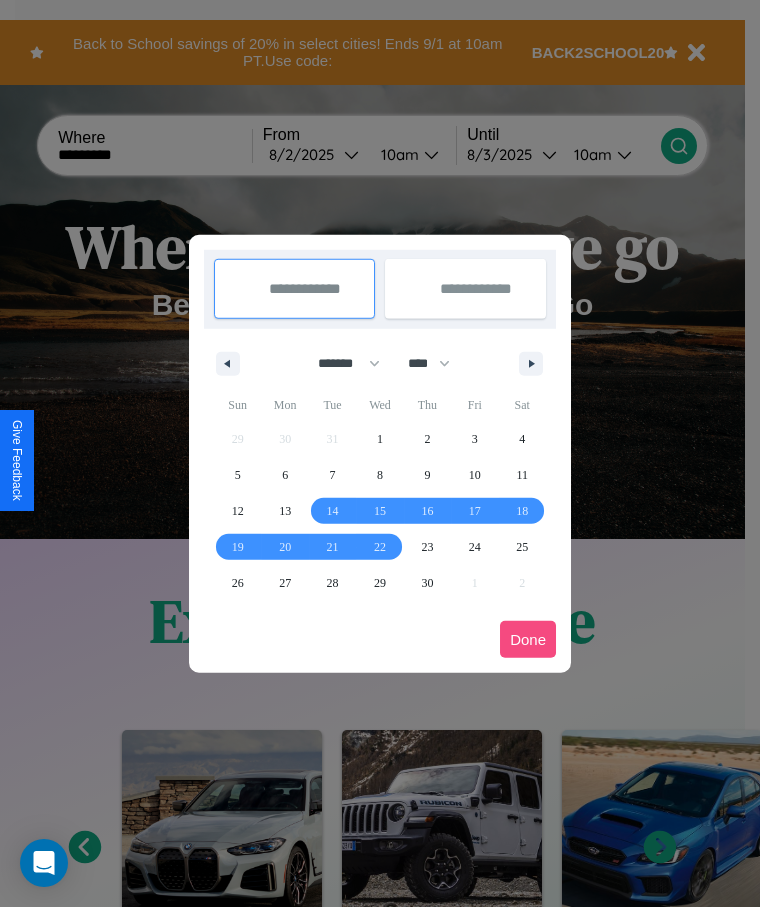 click on "Done" at bounding box center (528, 639) 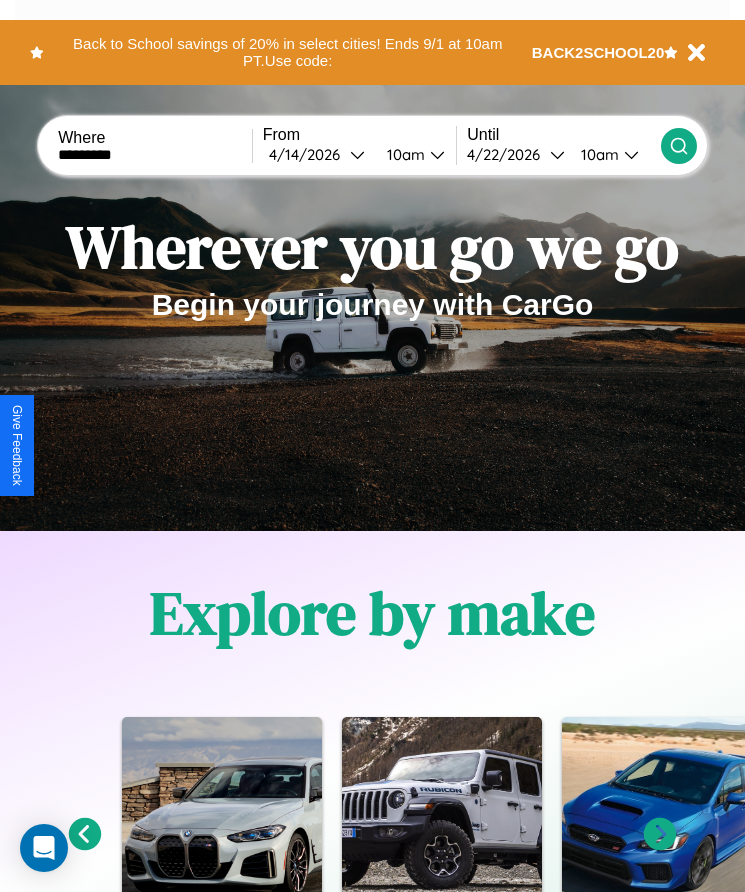 click 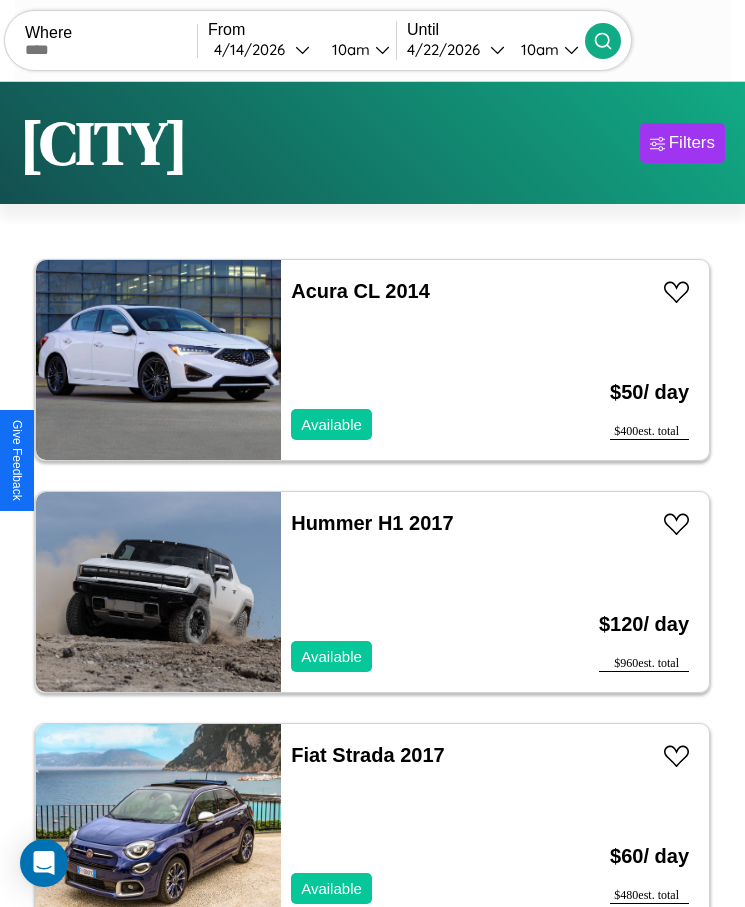 scroll, scrollTop: 50, scrollLeft: 0, axis: vertical 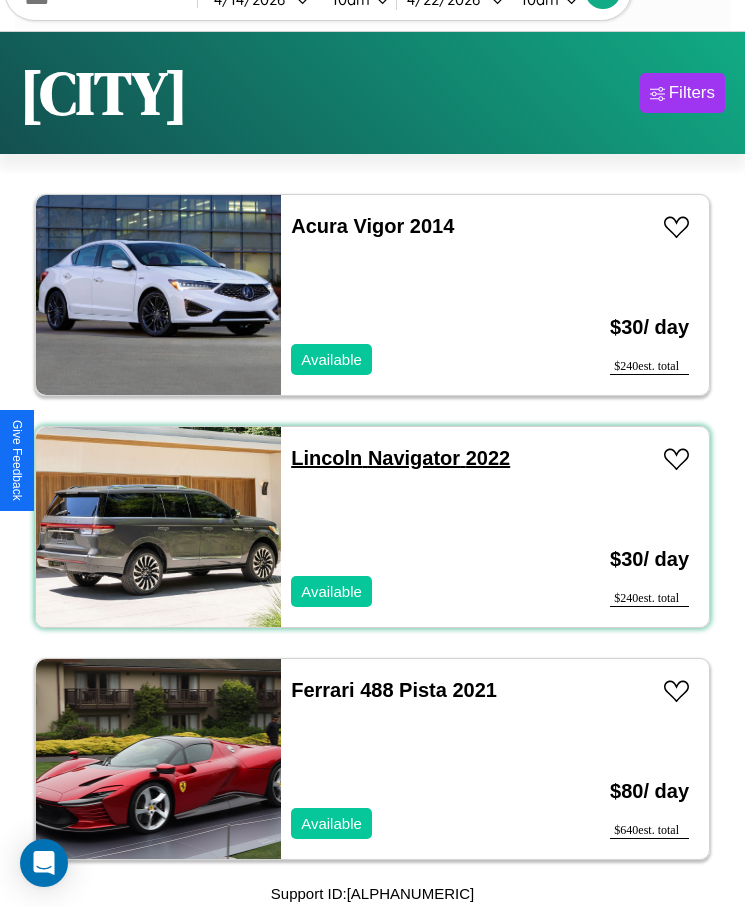 click on "Lincoln   Navigator   2022" at bounding box center [400, 458] 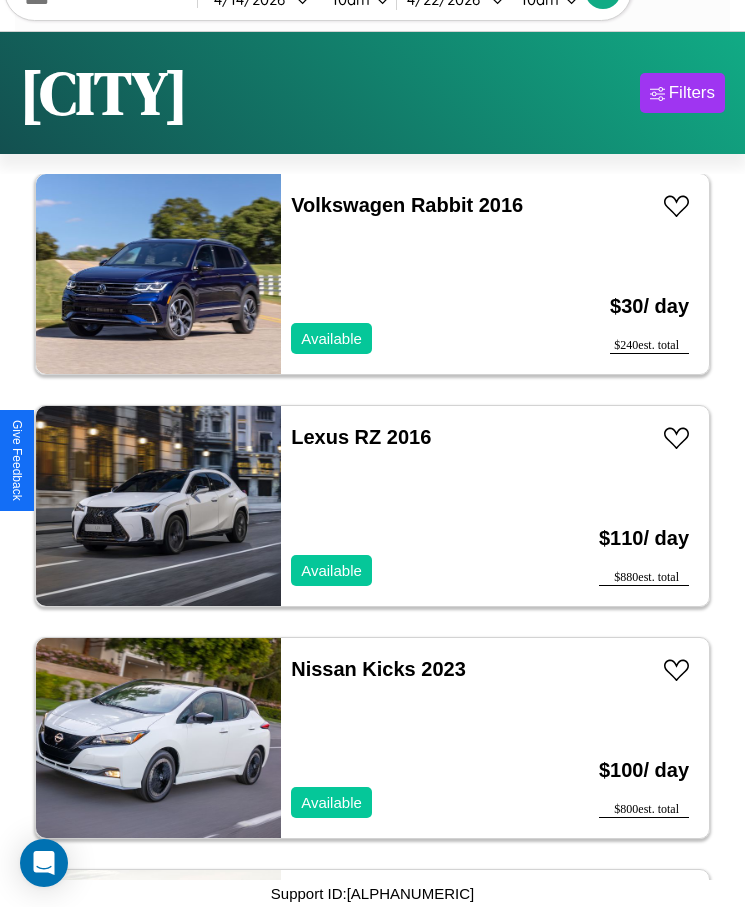 scroll, scrollTop: 711, scrollLeft: 0, axis: vertical 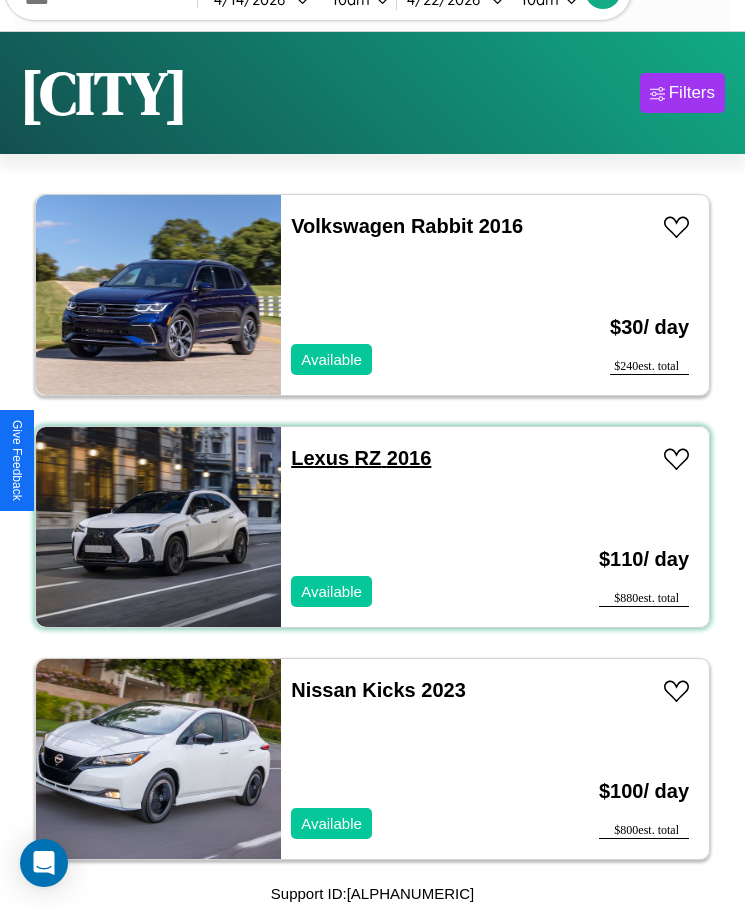 click on "Lexus   RZ   2016" at bounding box center (361, 458) 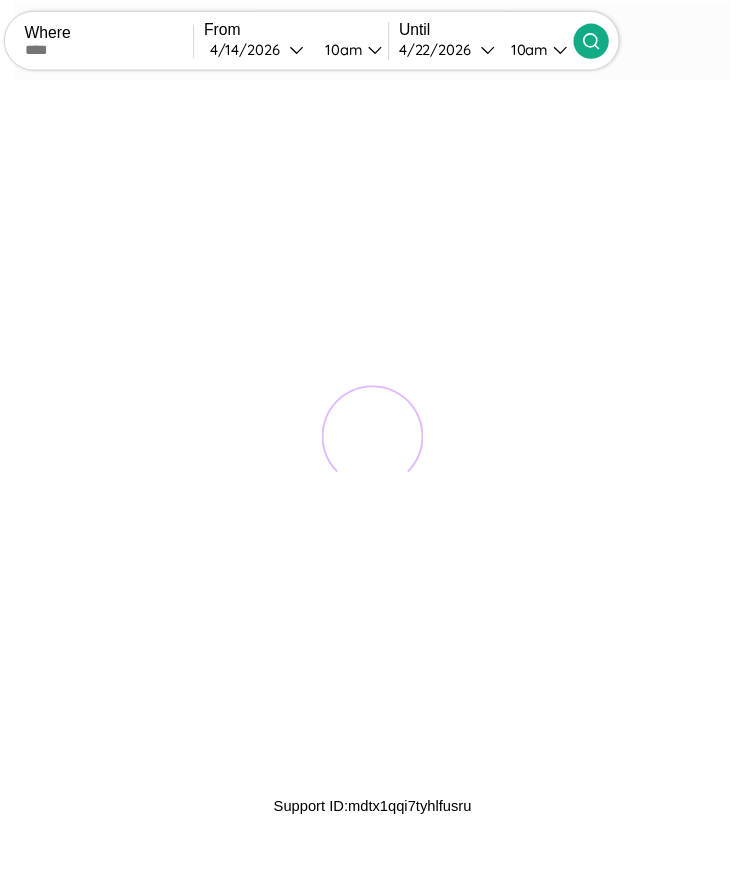 scroll, scrollTop: 0, scrollLeft: 0, axis: both 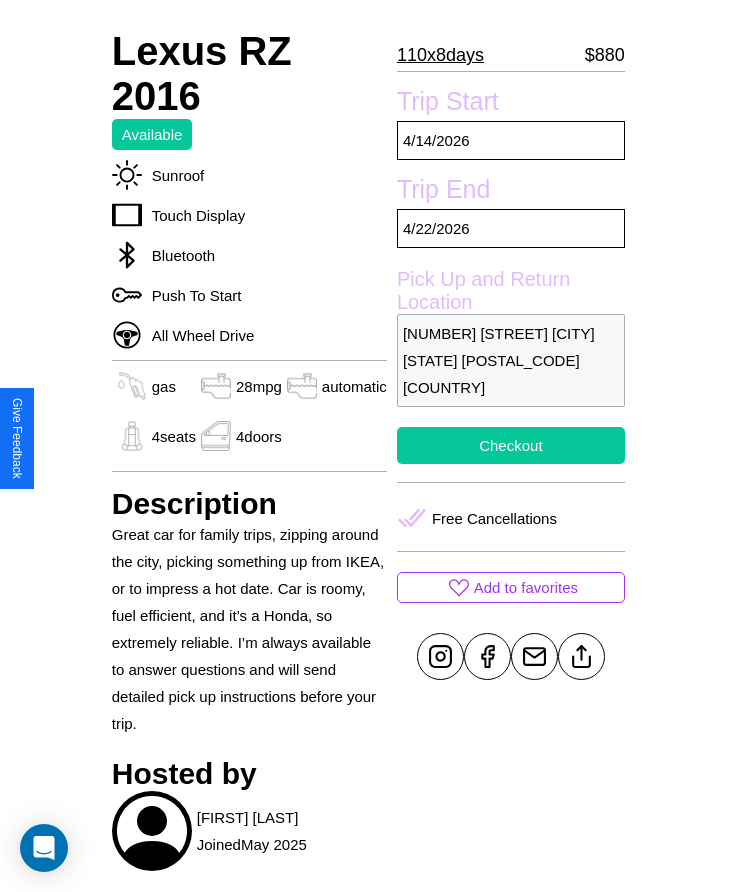 click on "Checkout" at bounding box center (511, 445) 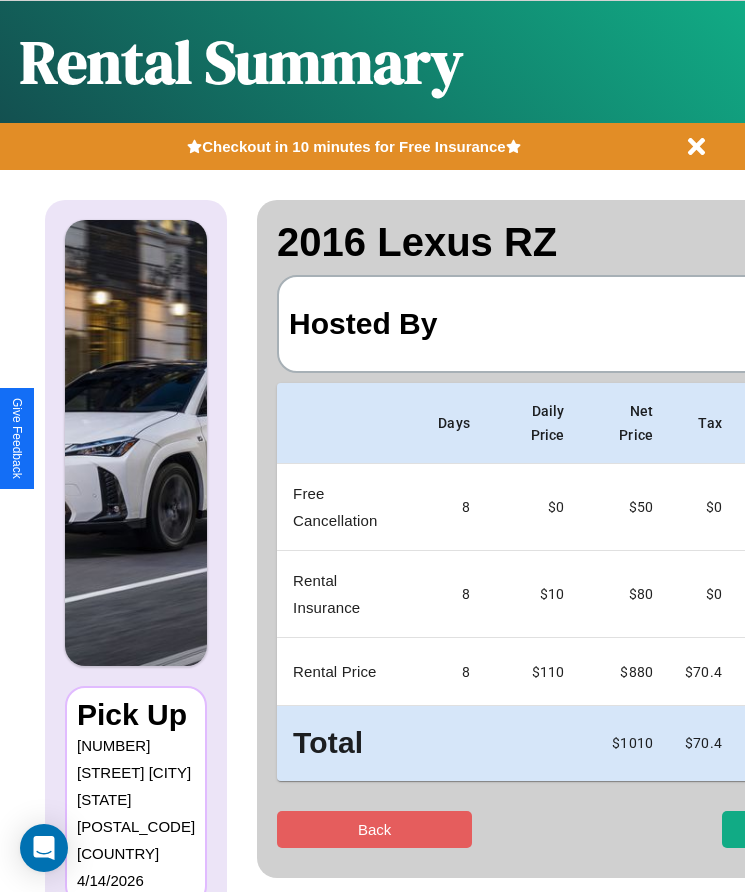 scroll, scrollTop: 0, scrollLeft: 119, axis: horizontal 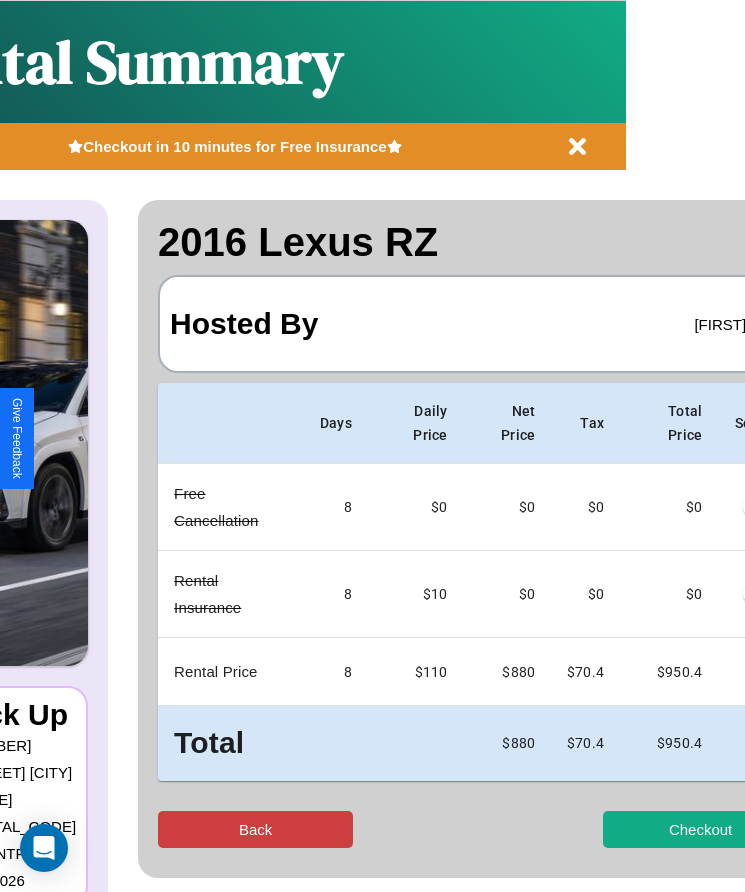click on "Back" at bounding box center [255, 829] 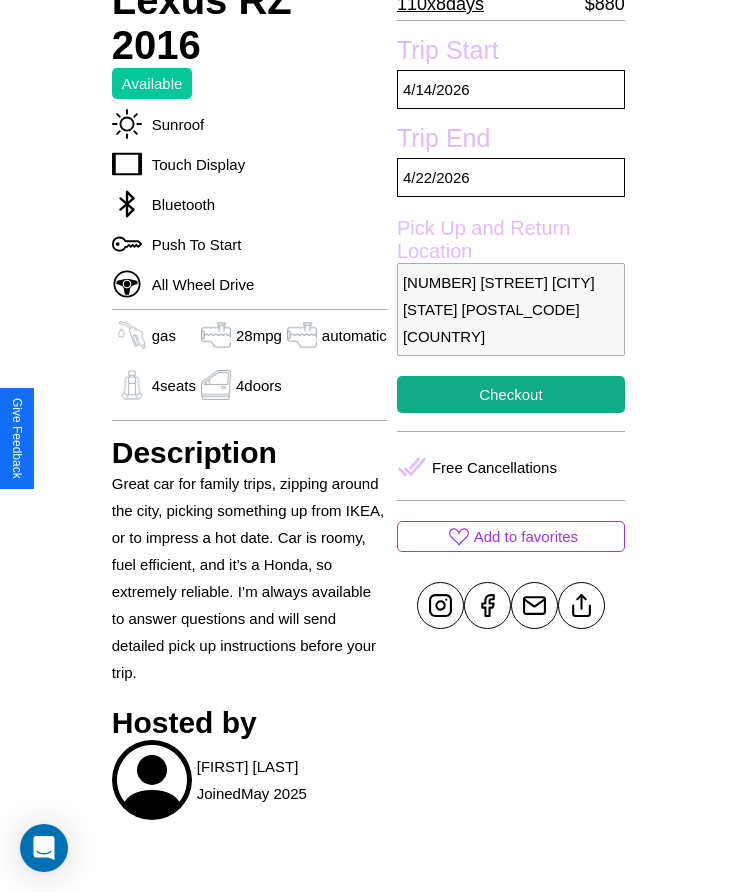 scroll, scrollTop: 709, scrollLeft: 0, axis: vertical 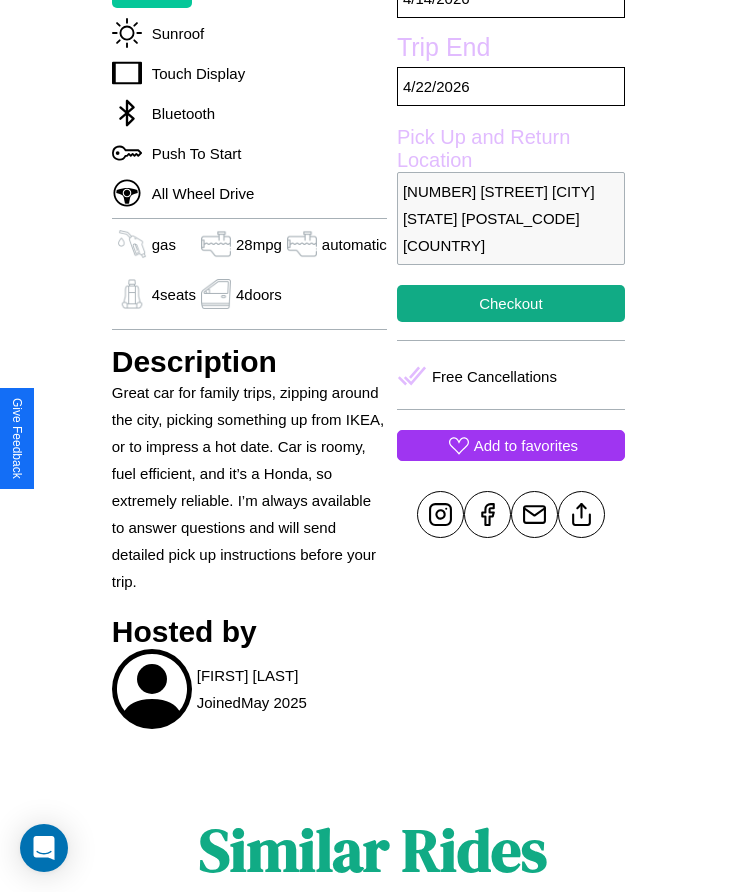 click on "Add to favorites" at bounding box center (526, 445) 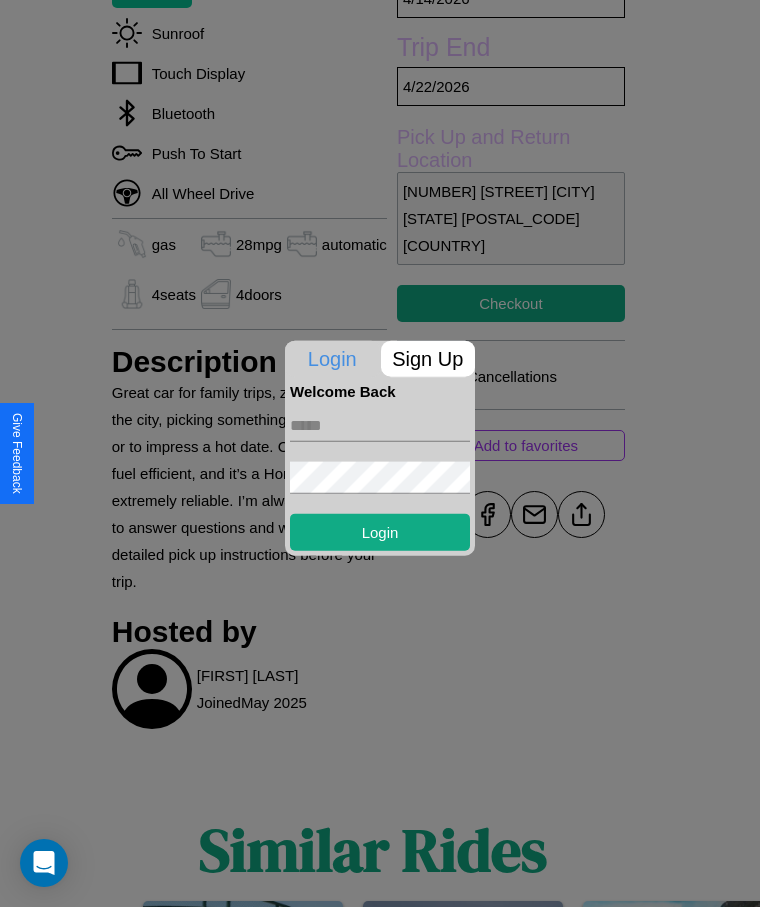 click on "Sign Up" at bounding box center [428, 358] 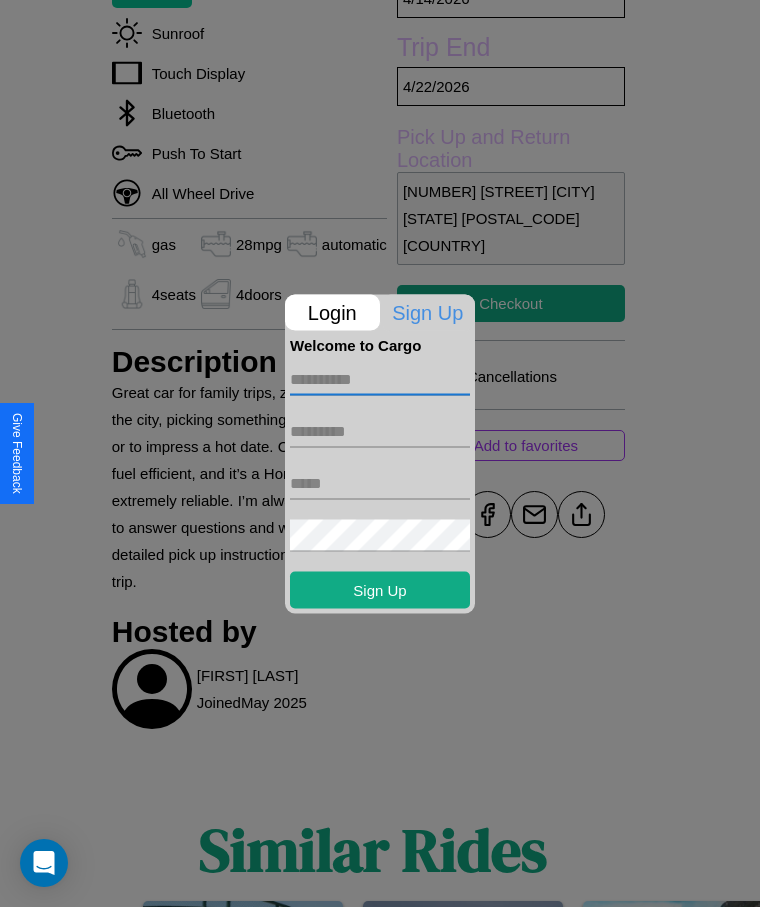 click at bounding box center (380, 379) 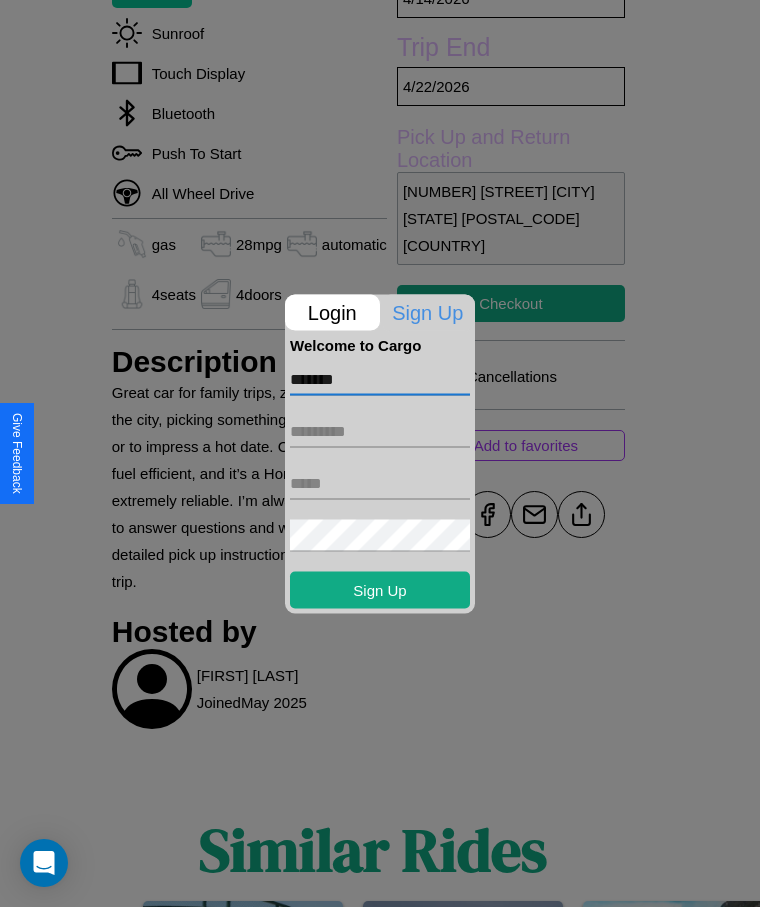 type on "*******" 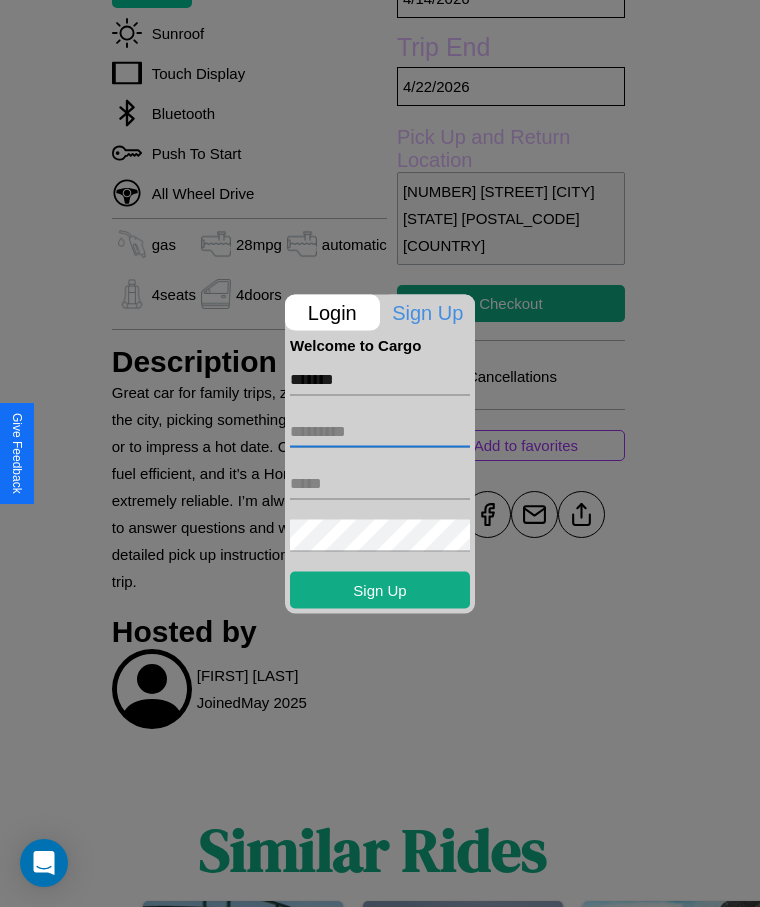click at bounding box center [380, 431] 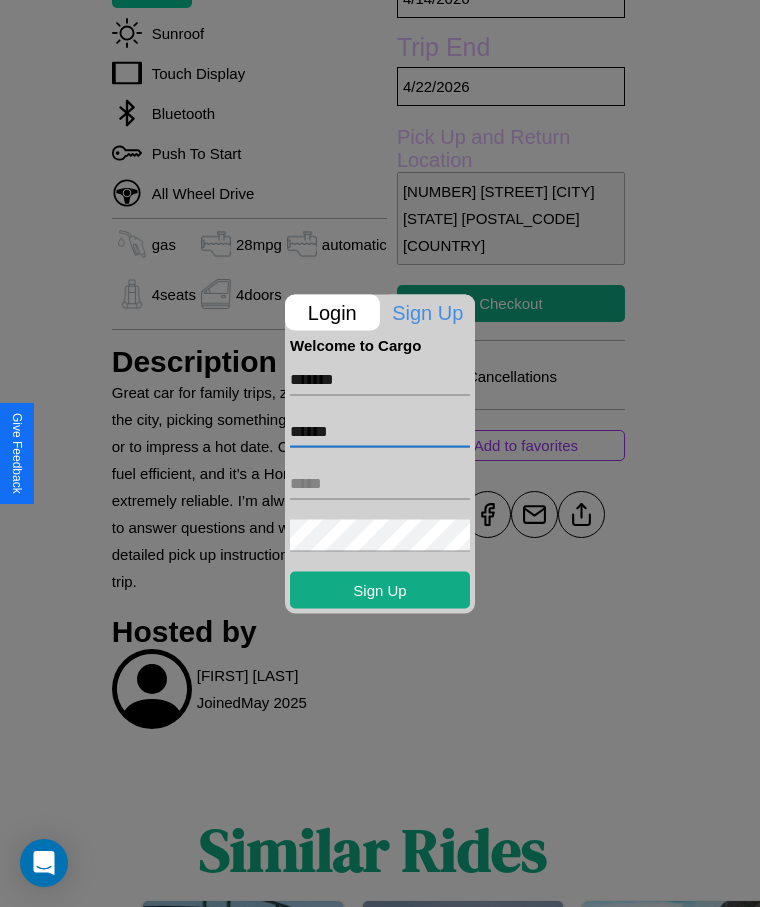 type on "******" 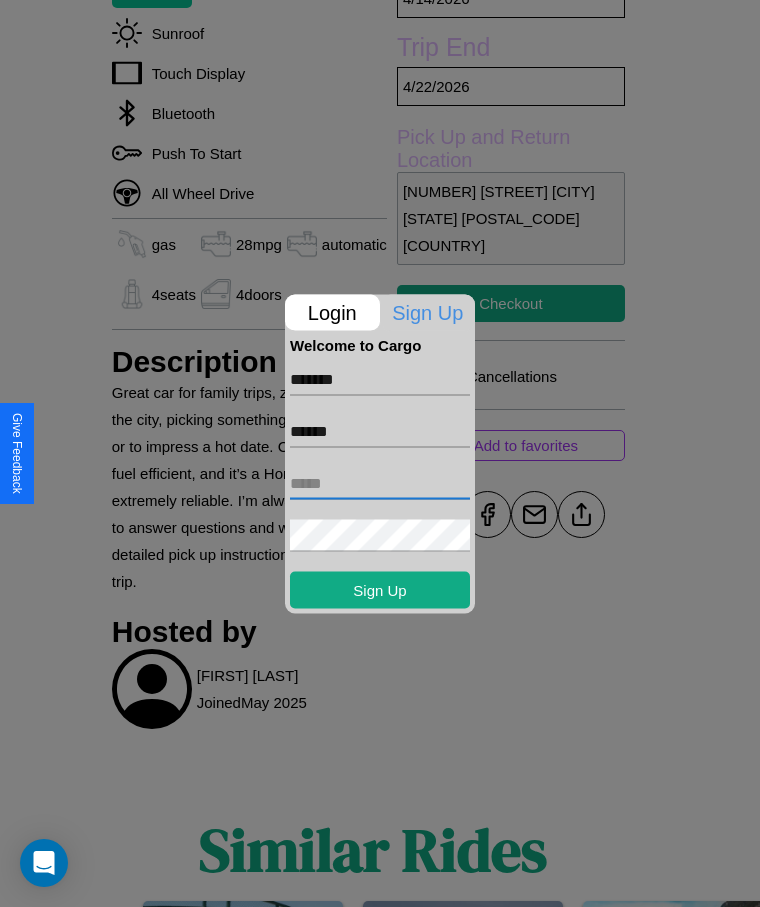 click at bounding box center [380, 483] 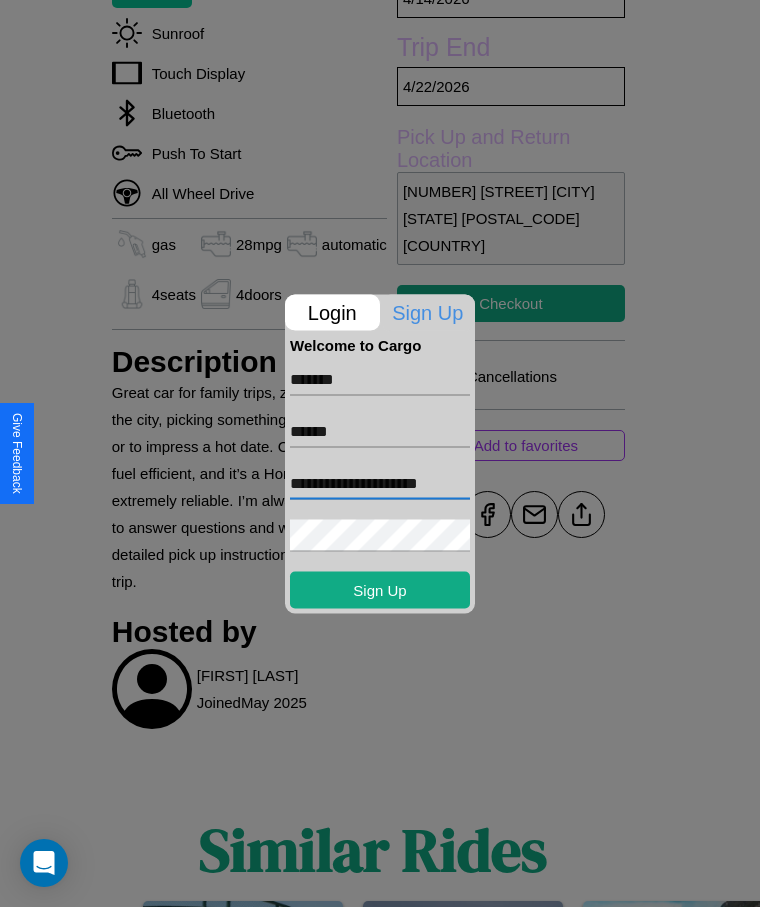 type on "**********" 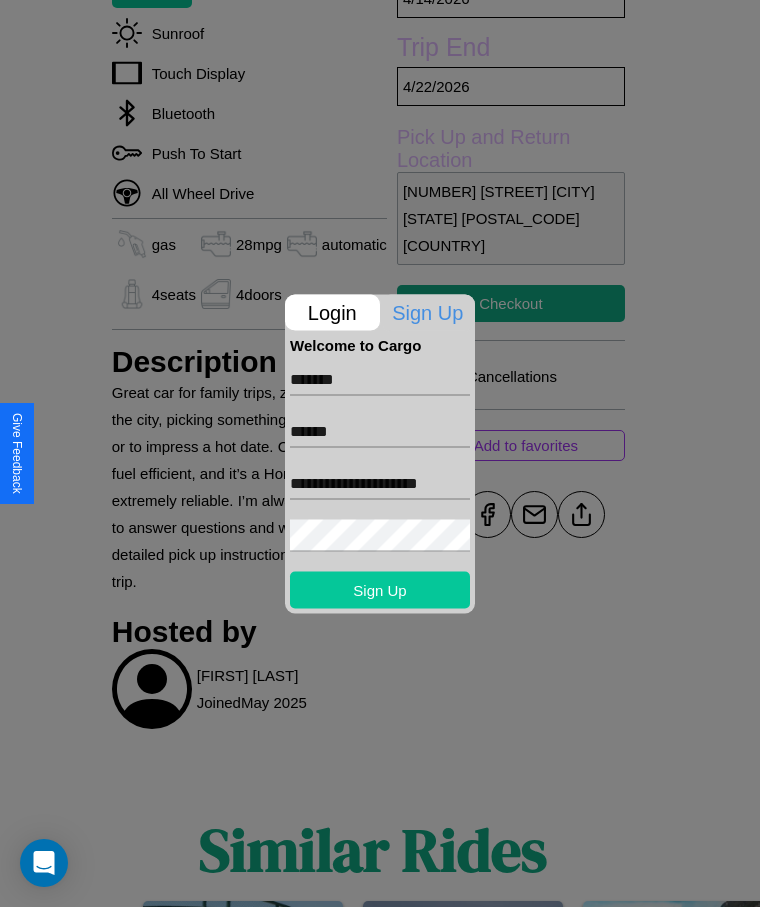 click on "Sign Up" at bounding box center (380, 589) 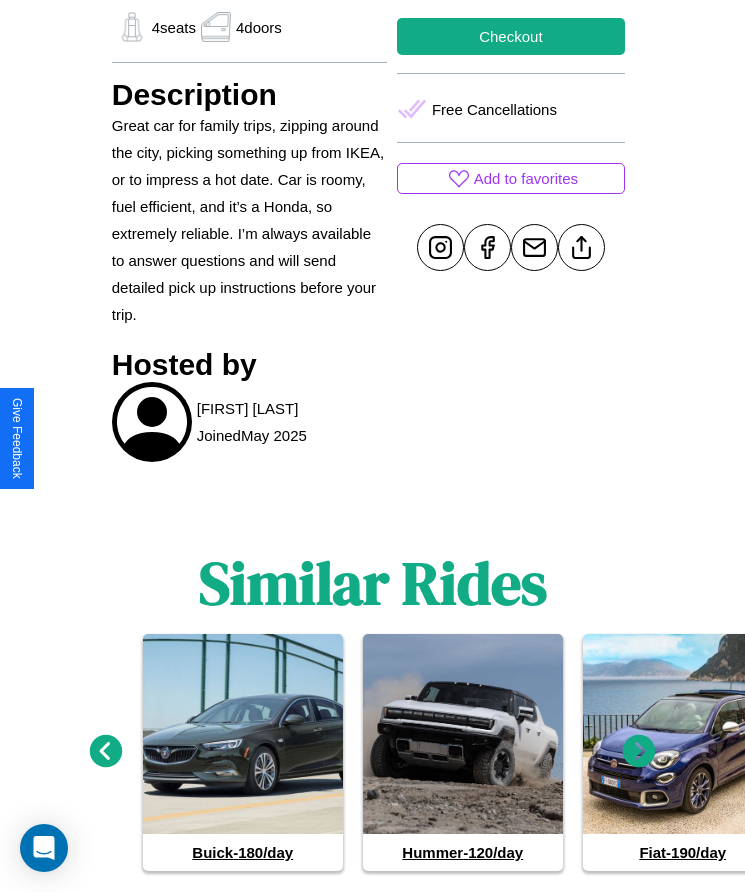 scroll, scrollTop: 1022, scrollLeft: 0, axis: vertical 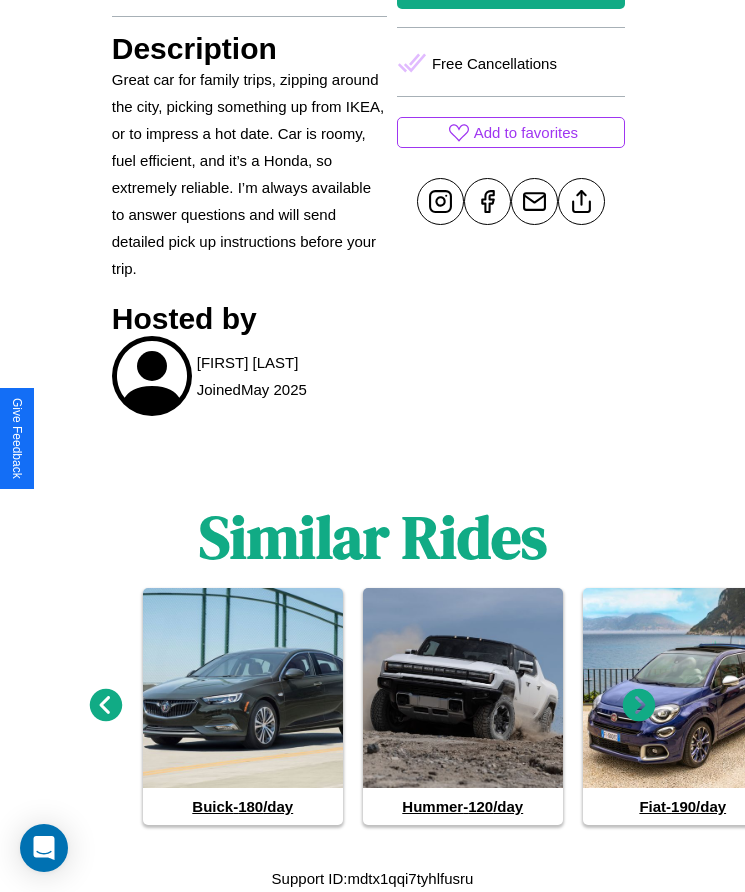 click 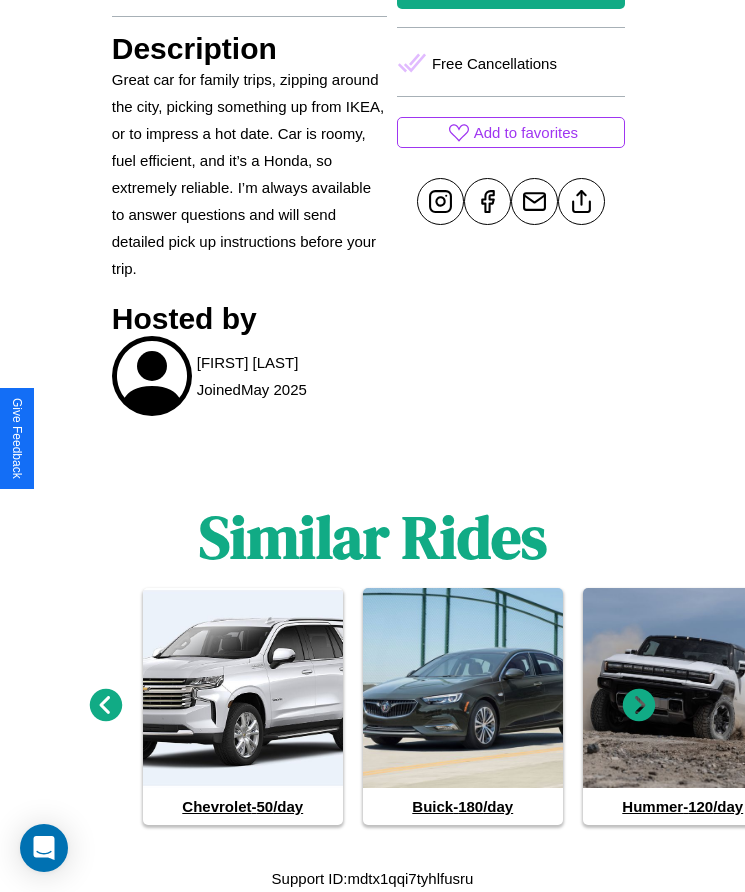 click 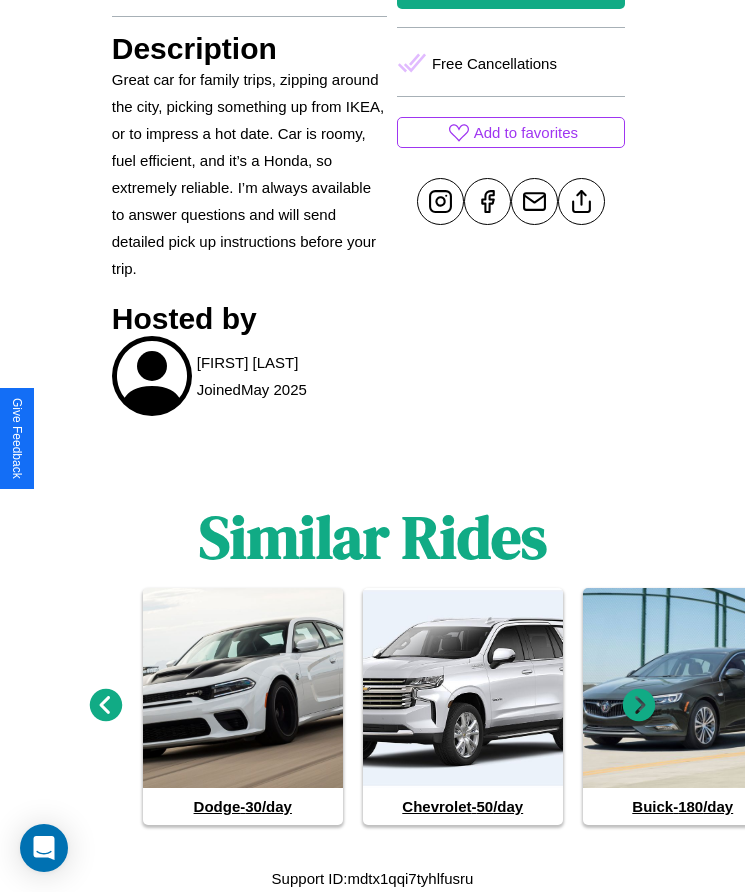 click 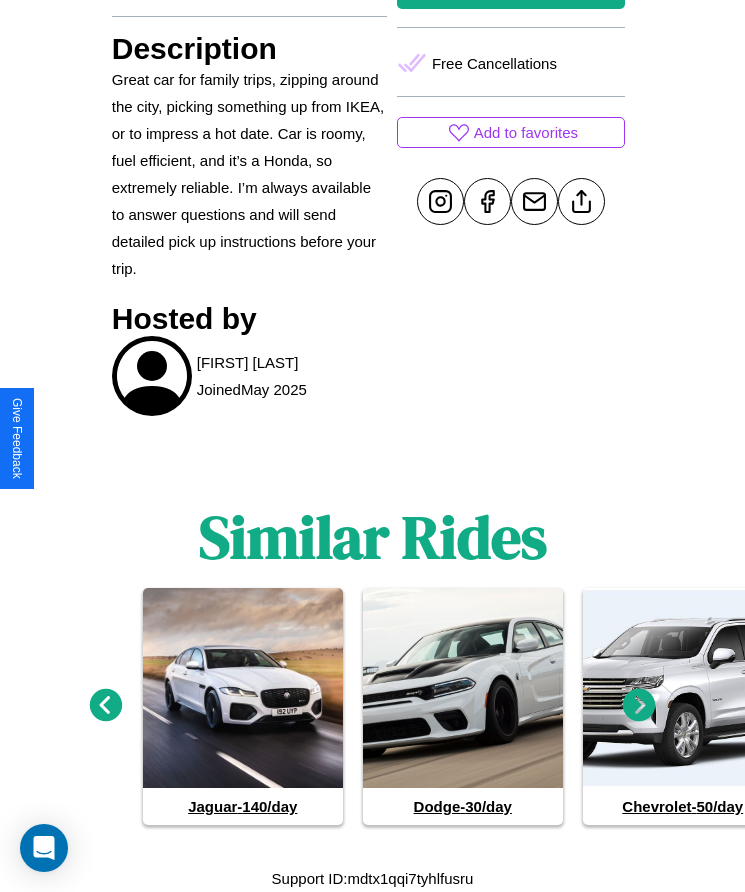 click 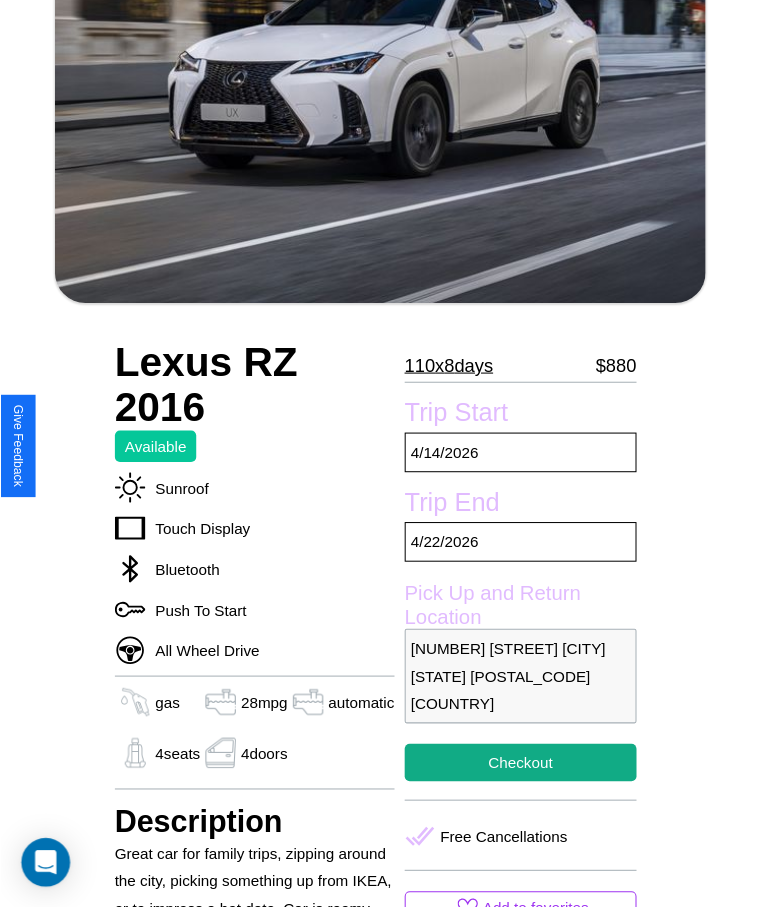 scroll, scrollTop: 262, scrollLeft: 0, axis: vertical 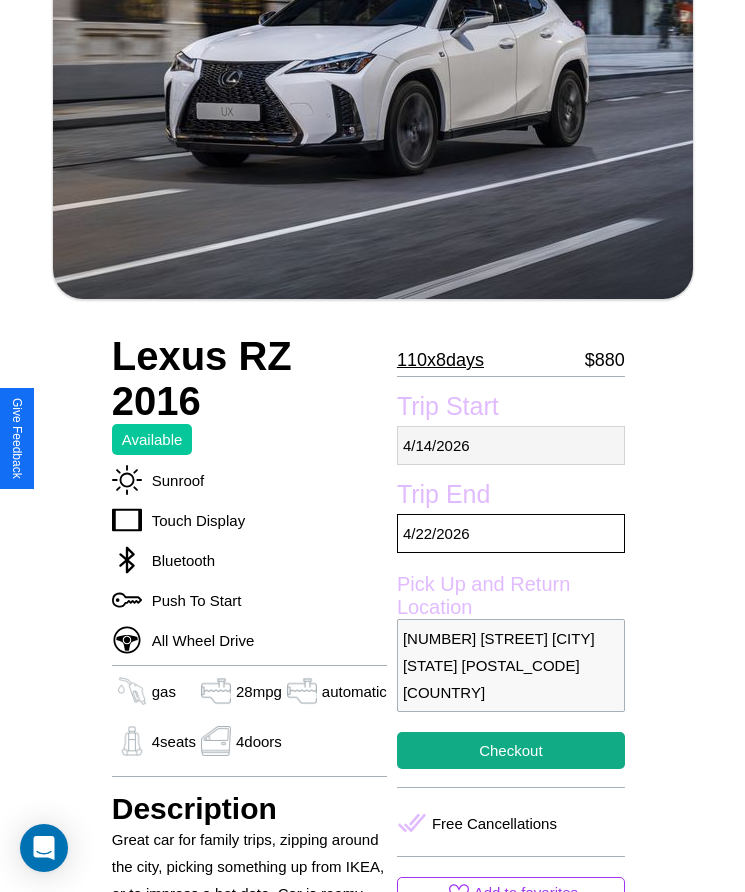 click on "[MM] / [DD] / [YYYY]" at bounding box center (511, 445) 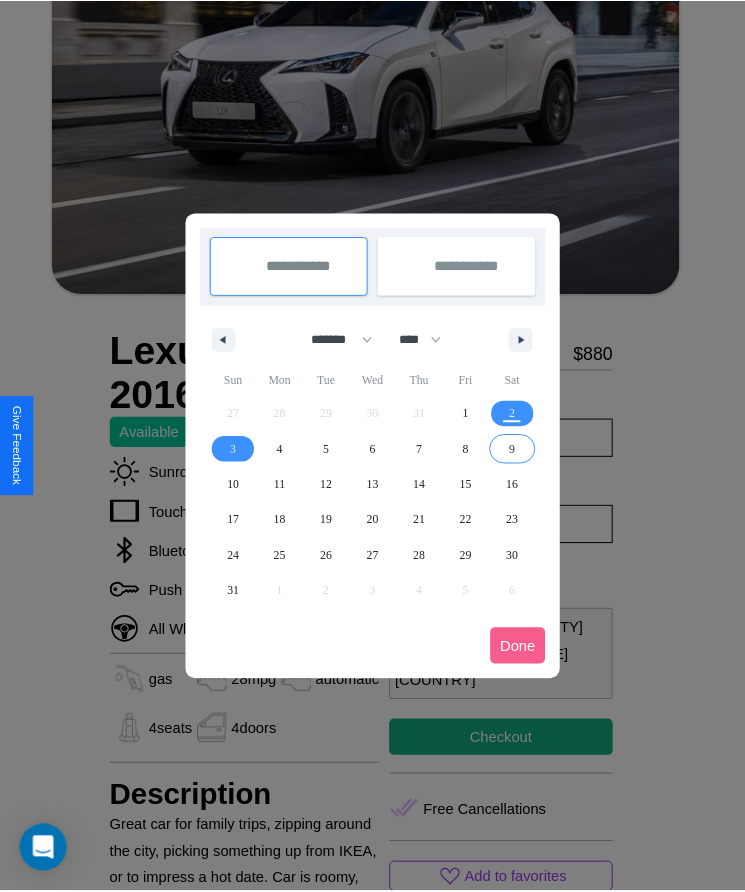 scroll, scrollTop: 0, scrollLeft: 0, axis: both 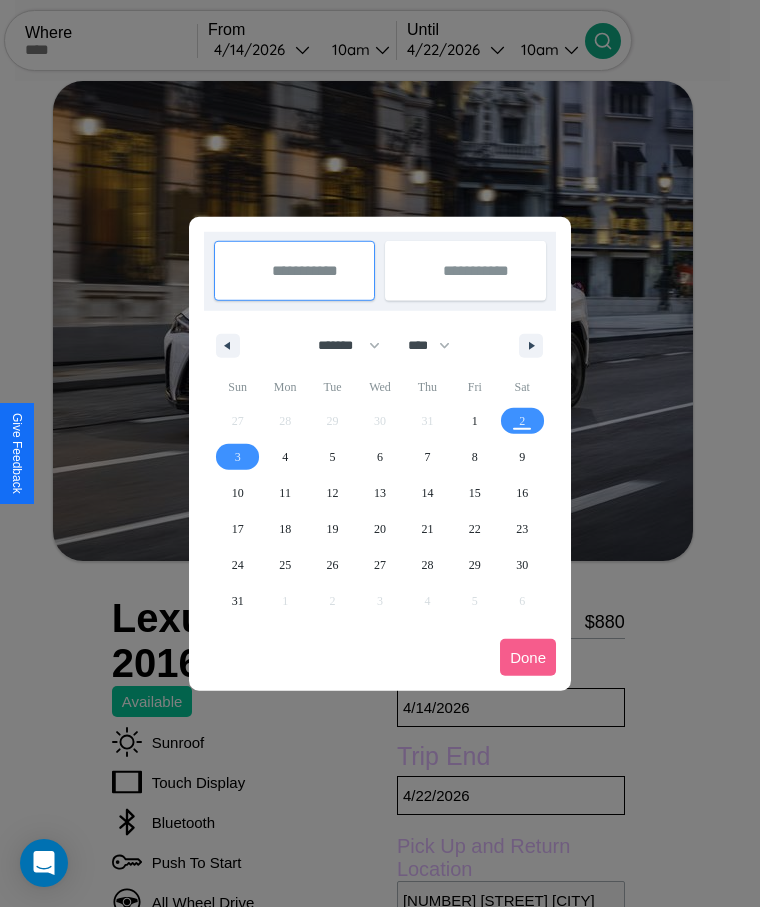 click at bounding box center [380, 453] 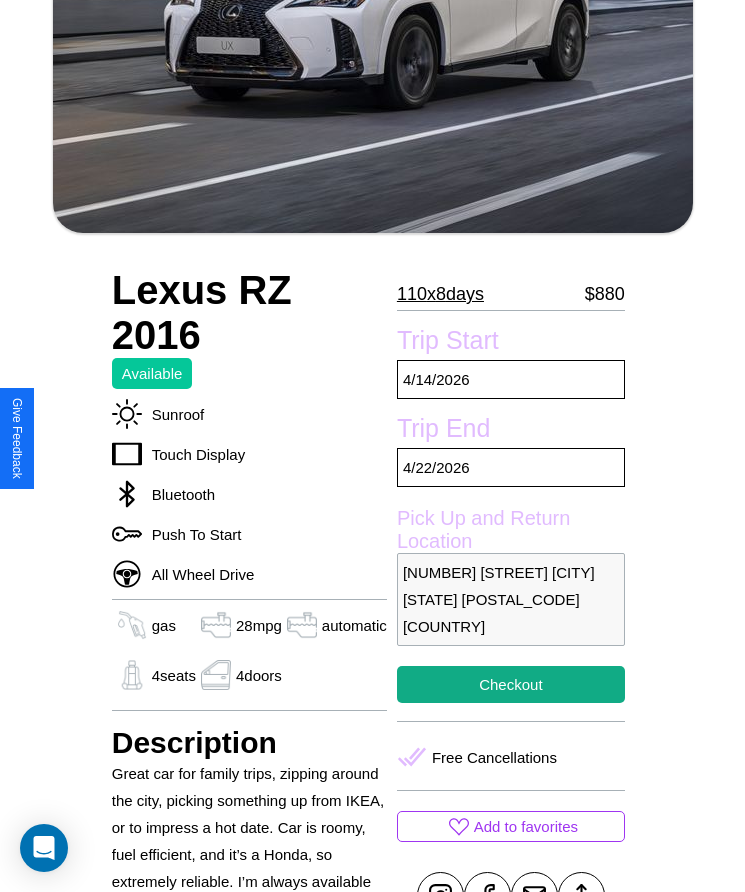 scroll, scrollTop: 567, scrollLeft: 0, axis: vertical 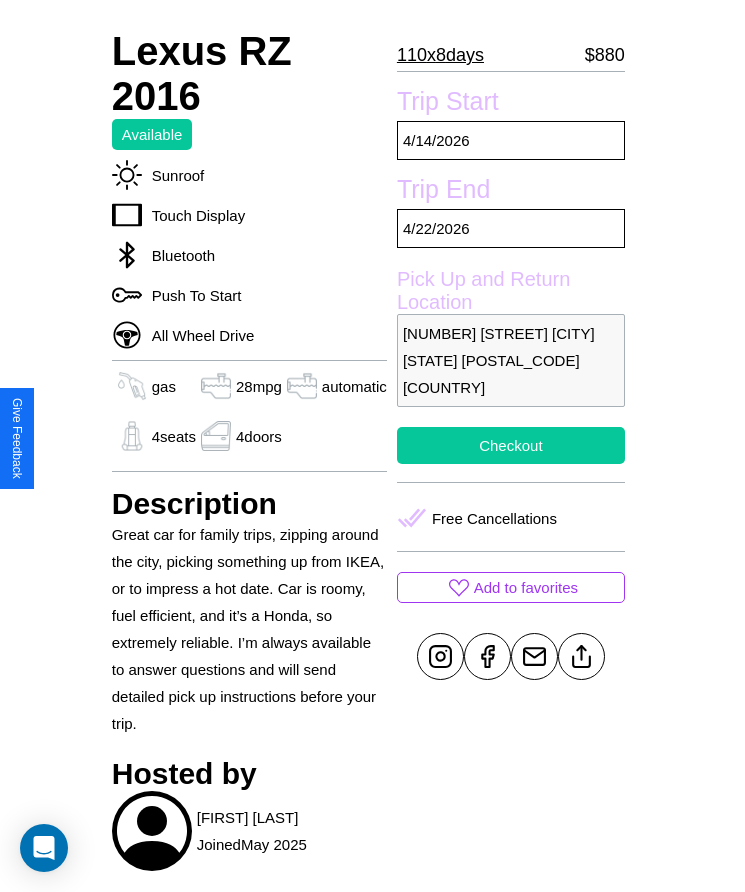 click on "Checkout" at bounding box center [511, 445] 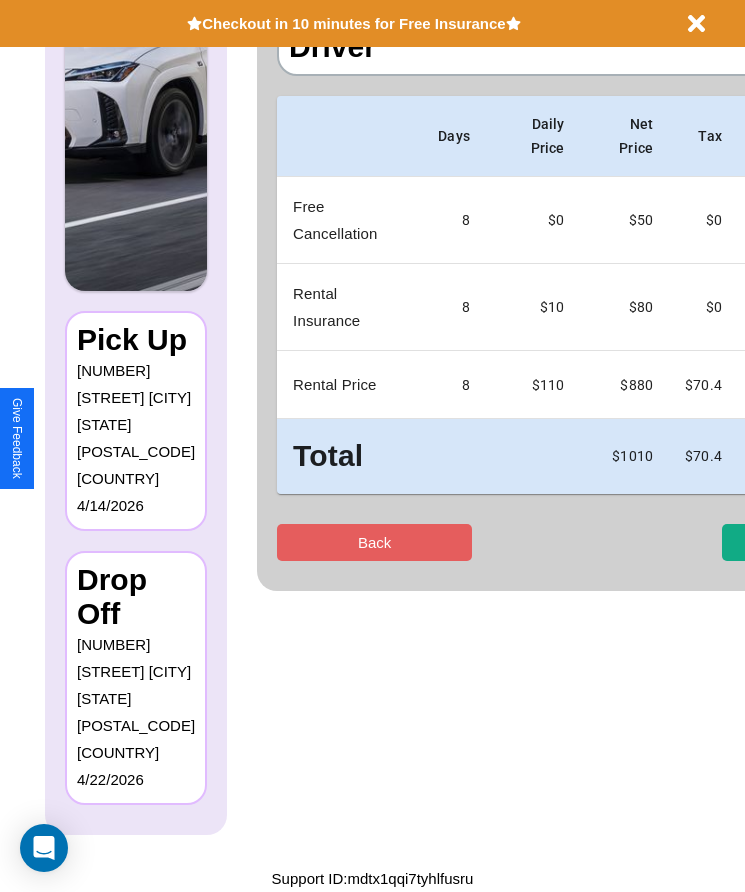 scroll, scrollTop: 0, scrollLeft: 0, axis: both 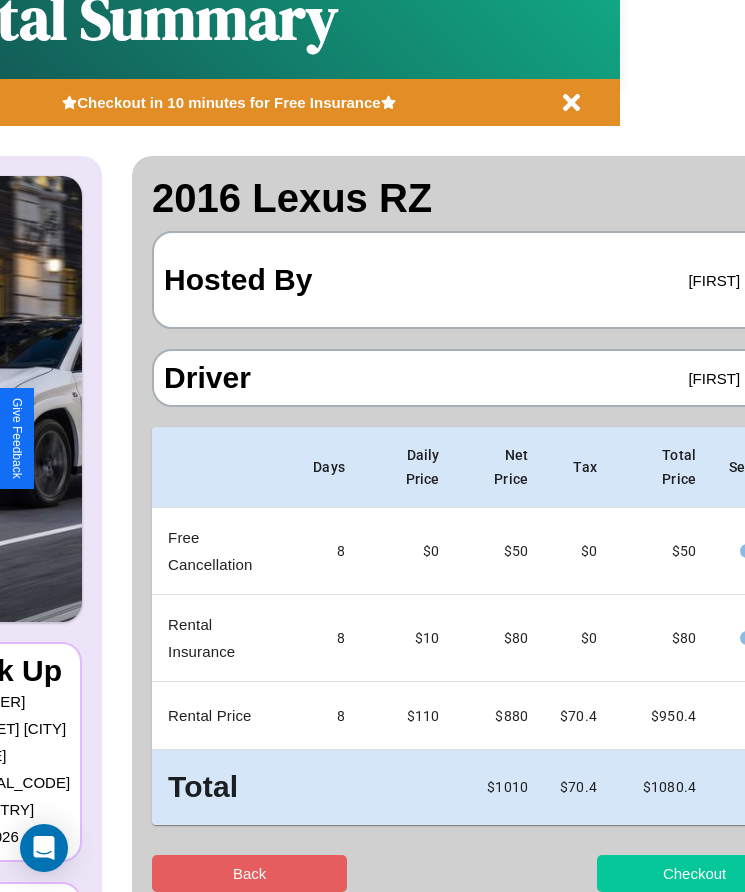 click on "Checkout" at bounding box center [694, 873] 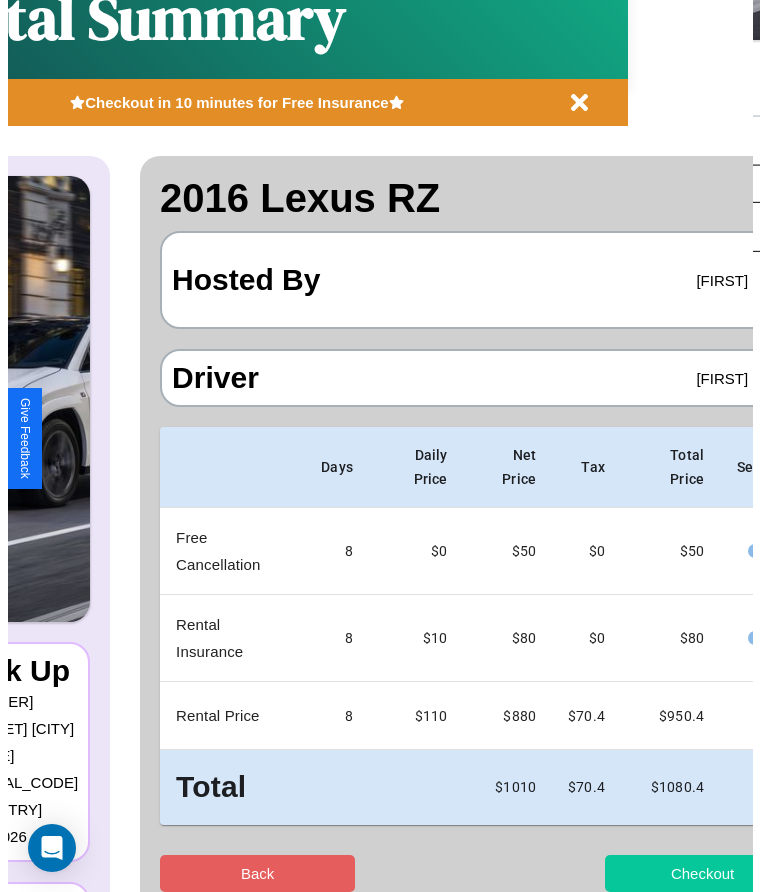 scroll, scrollTop: 0, scrollLeft: 0, axis: both 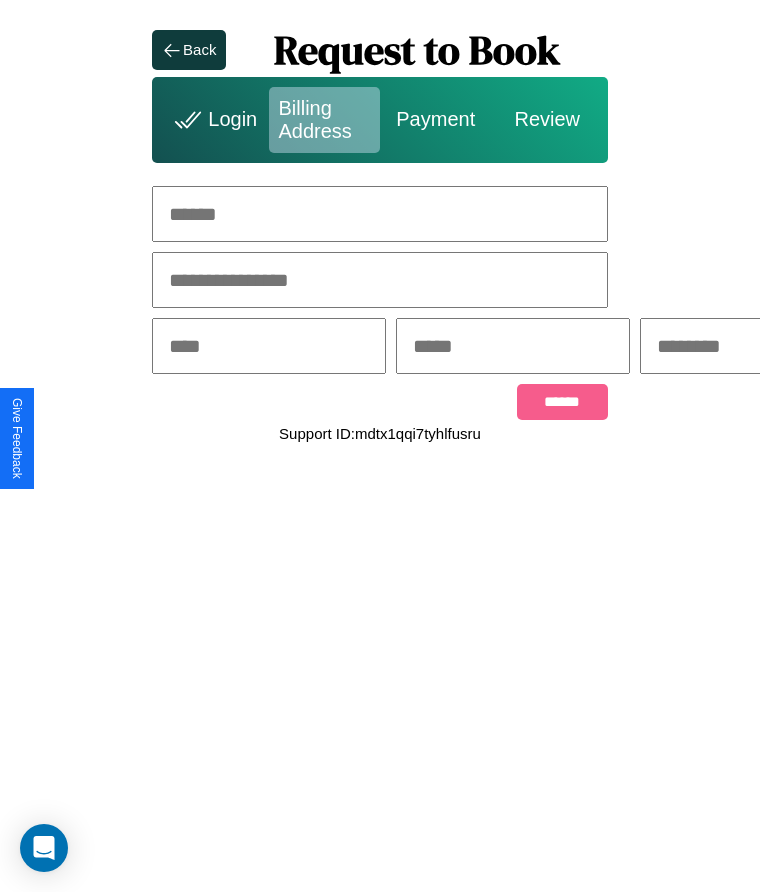 click at bounding box center (380, 214) 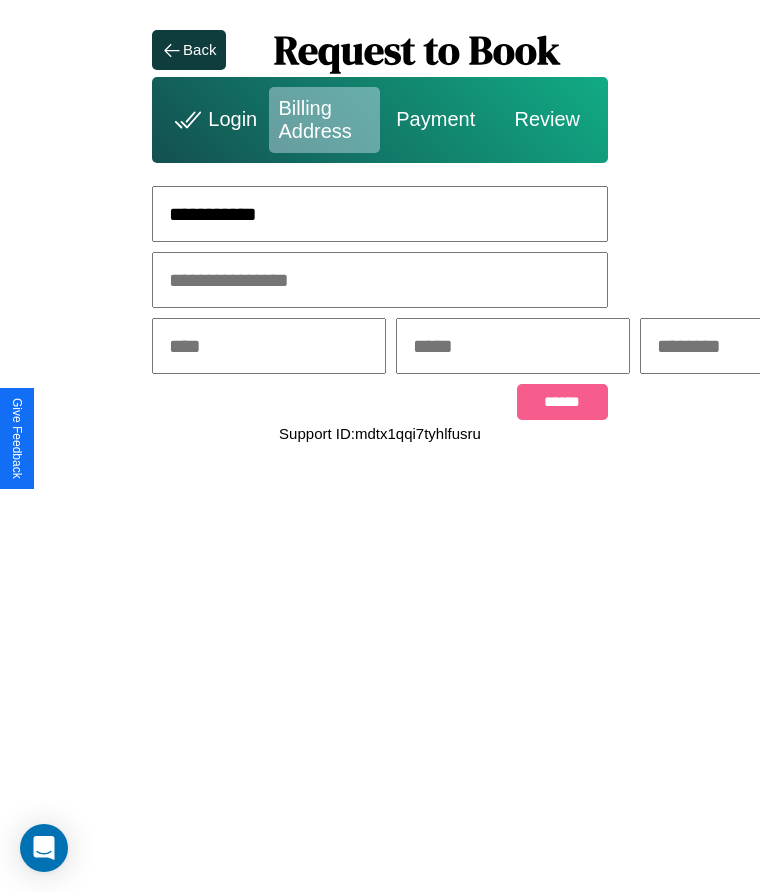 type on "**********" 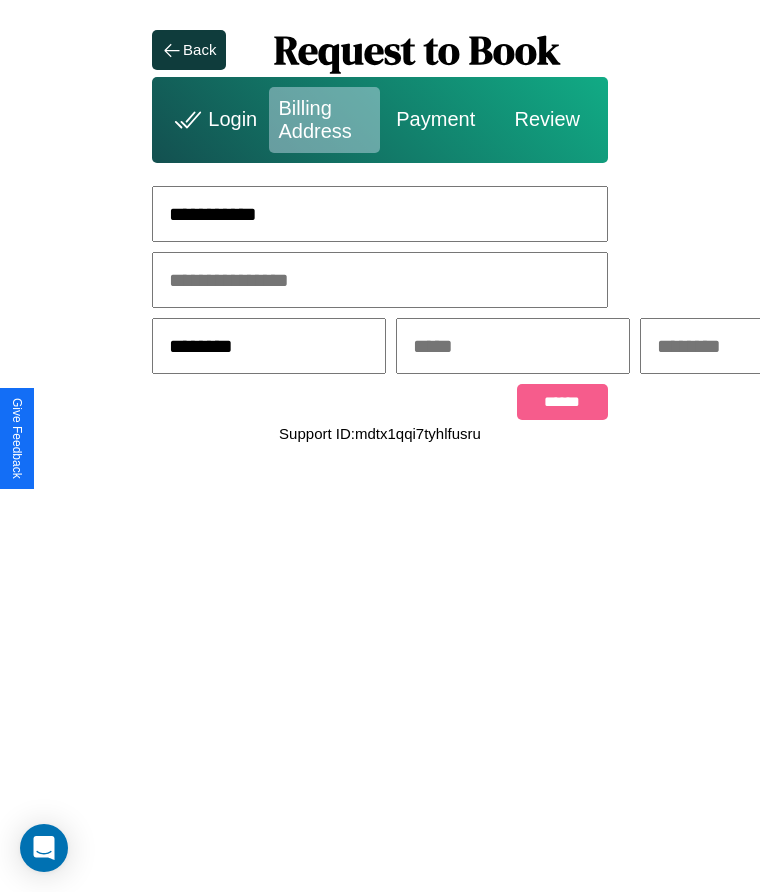 type on "********" 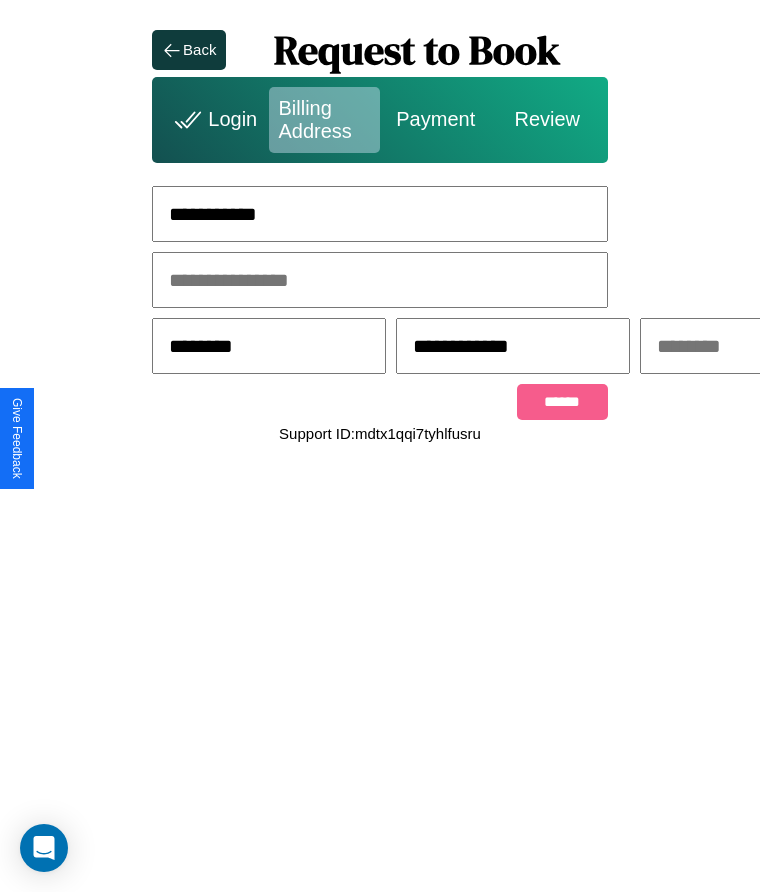 scroll, scrollTop: 0, scrollLeft: 309, axis: horizontal 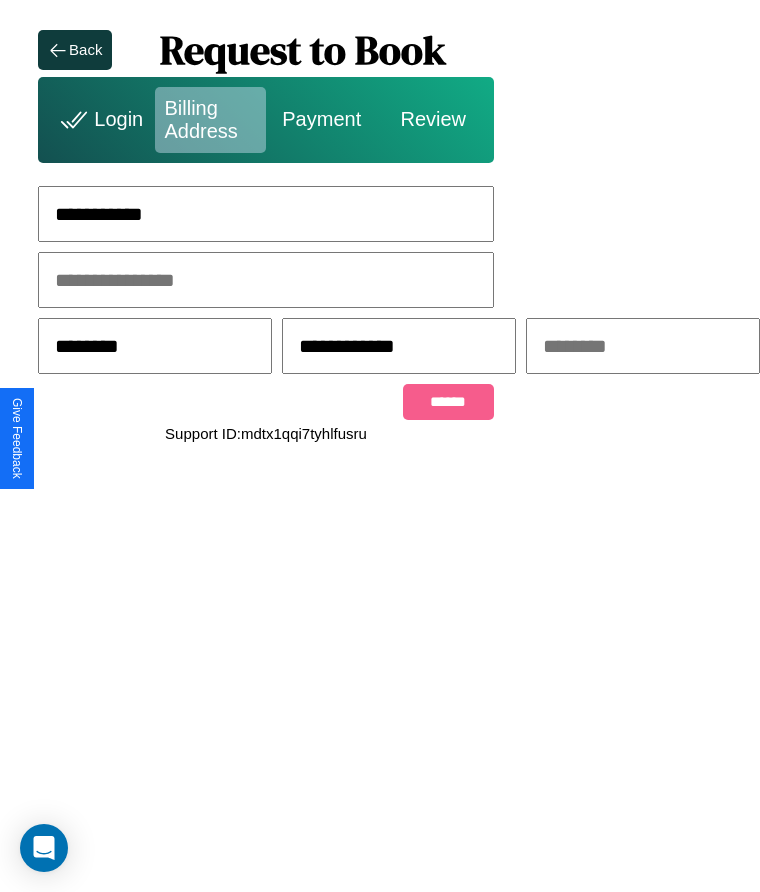 type on "**********" 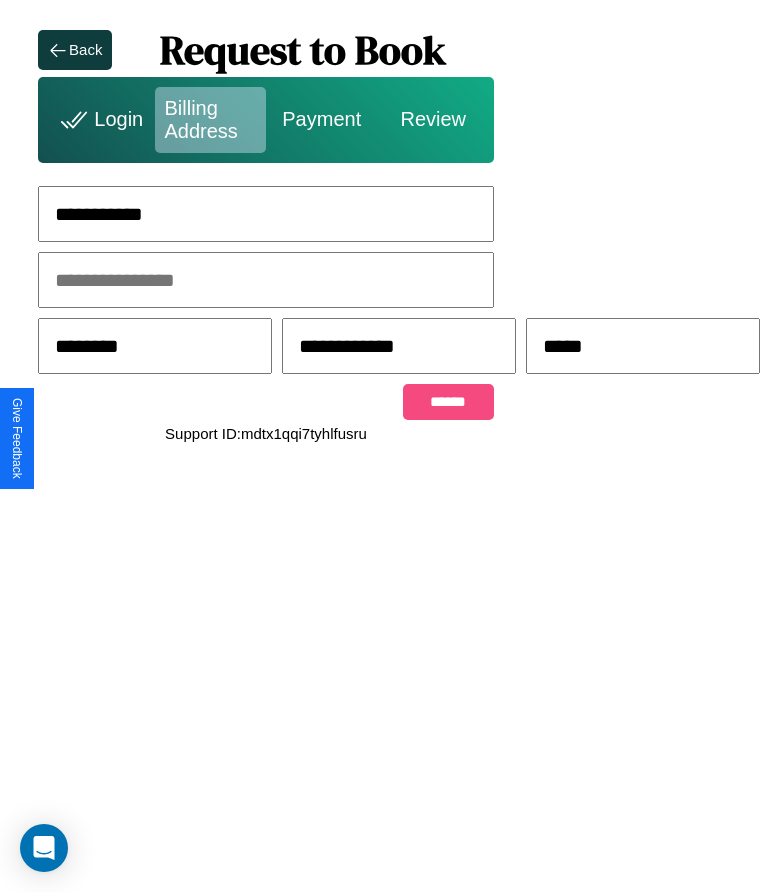 type on "*****" 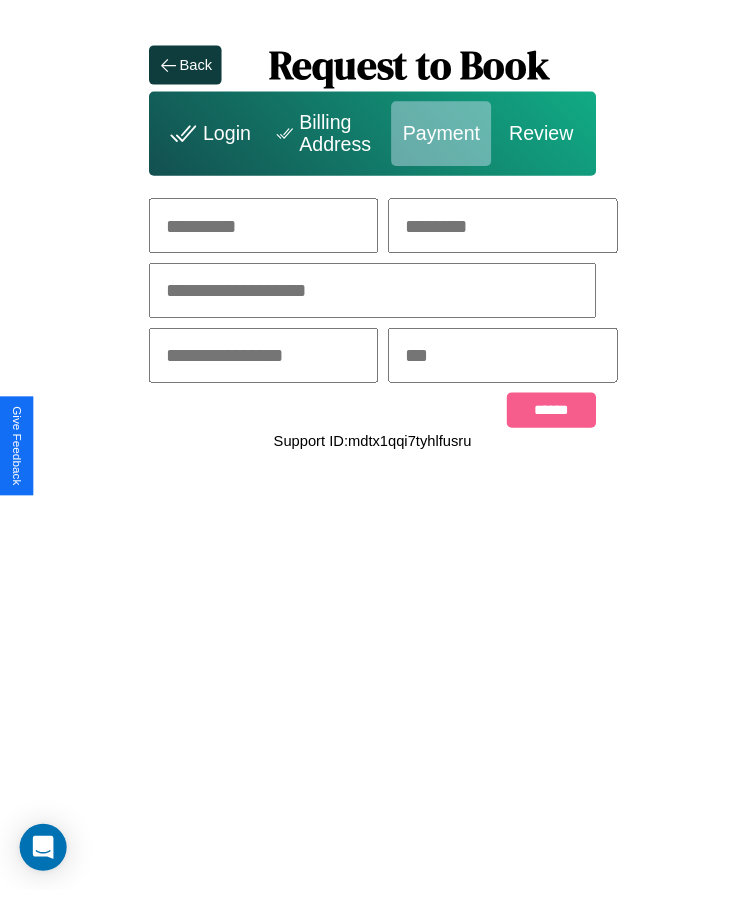 scroll, scrollTop: 0, scrollLeft: 0, axis: both 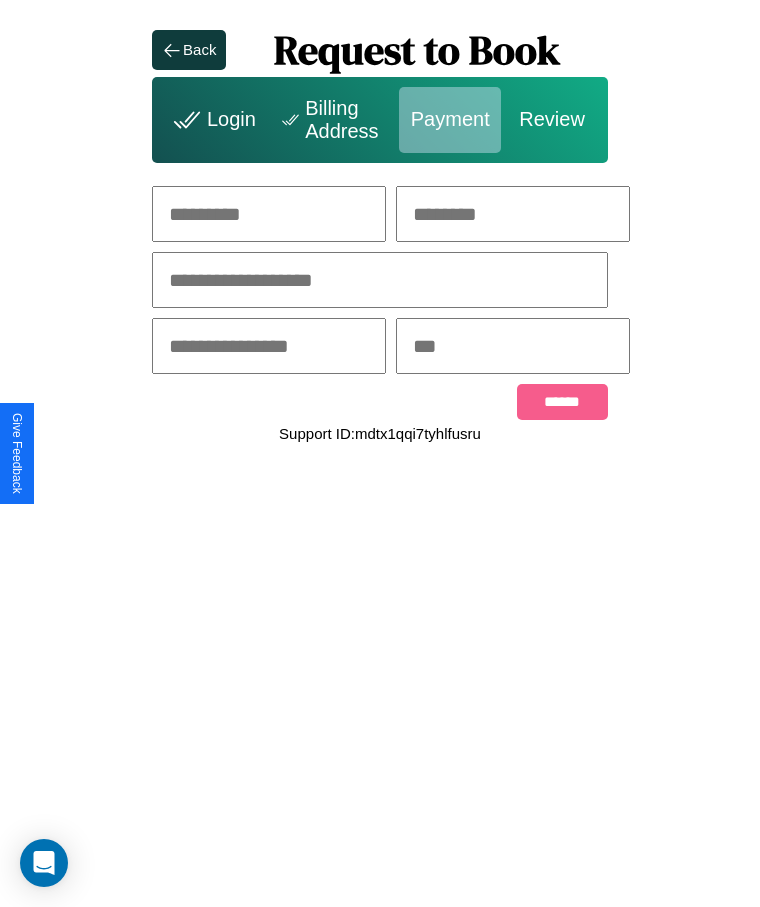 click at bounding box center [269, 214] 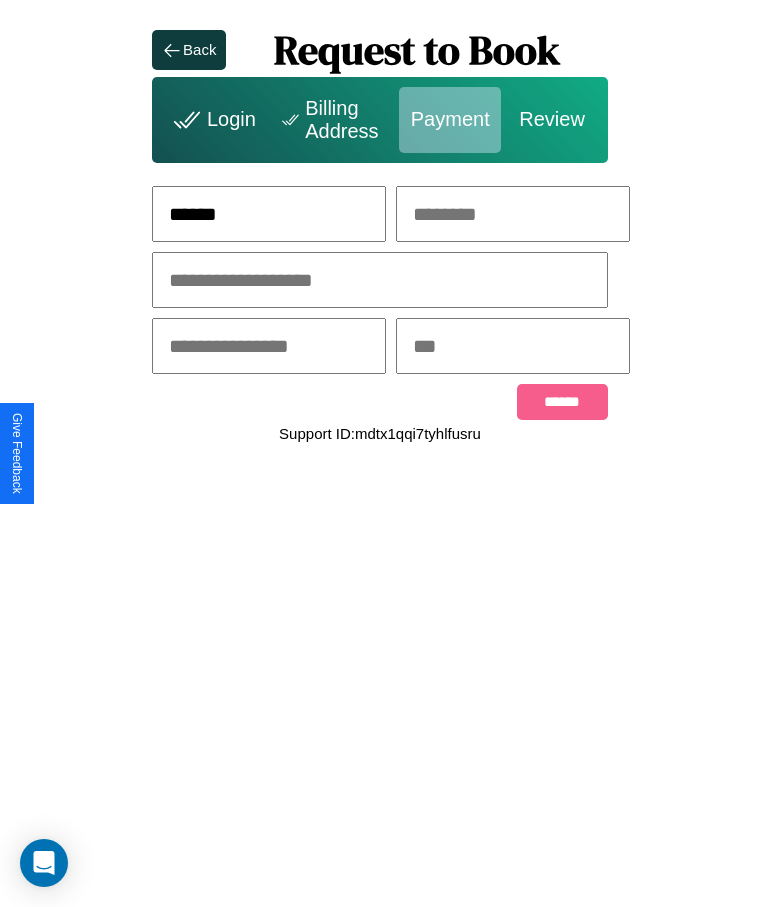 type on "******" 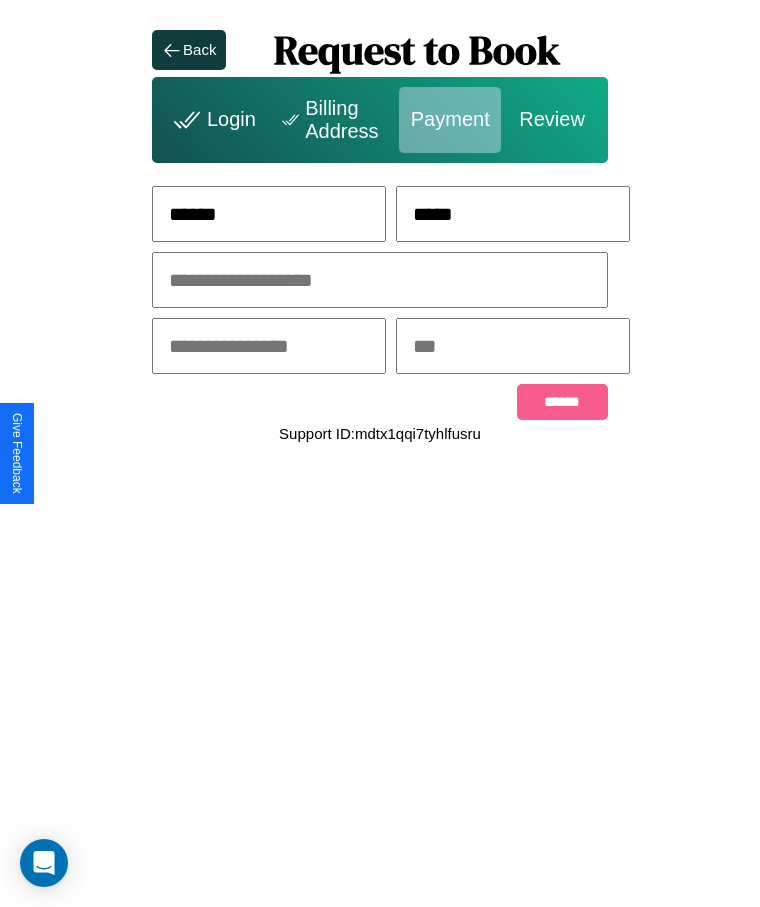 type on "*****" 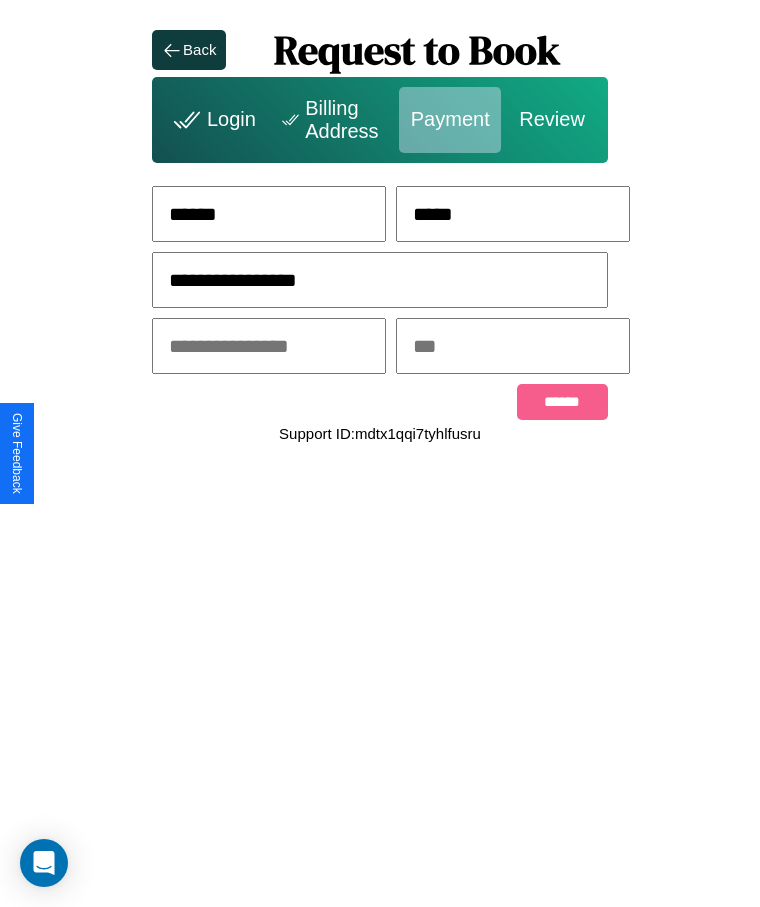 type on "**********" 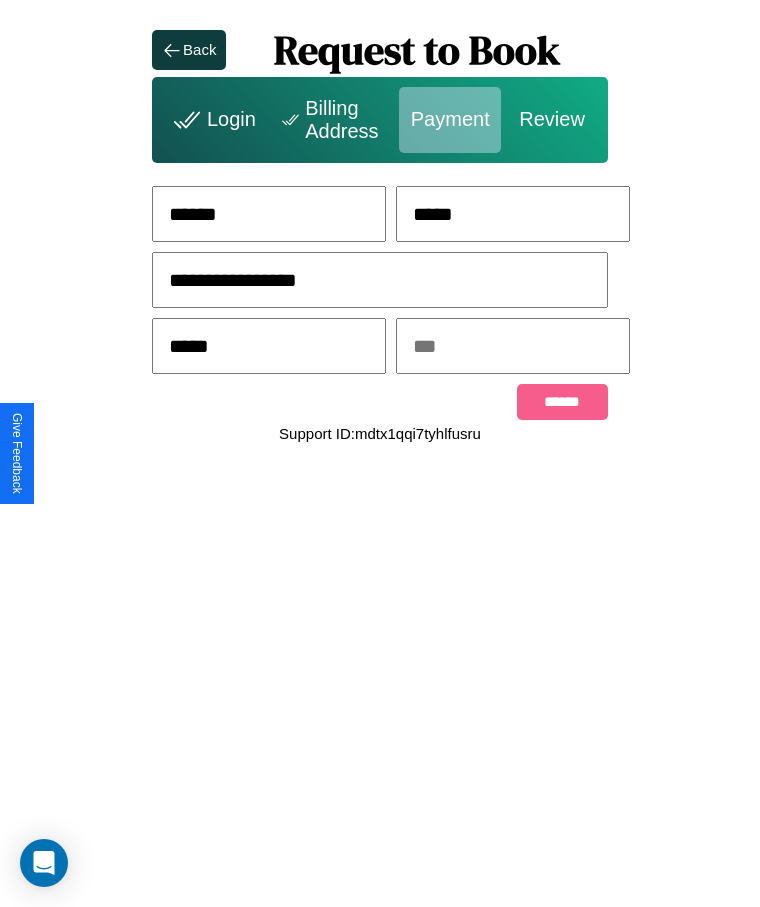 type on "*****" 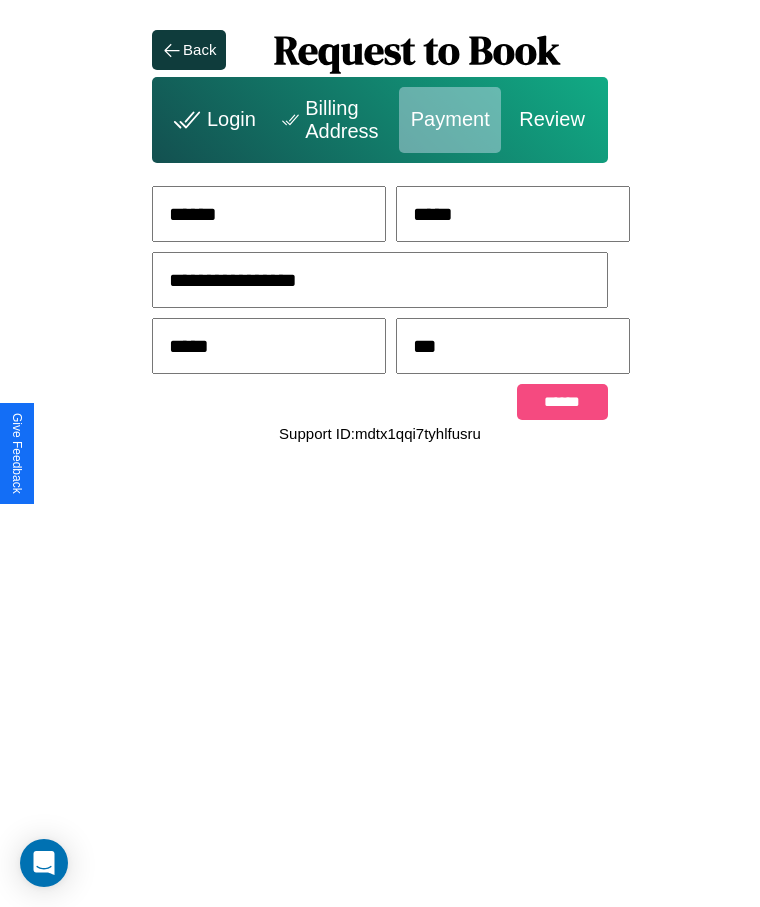 type on "***" 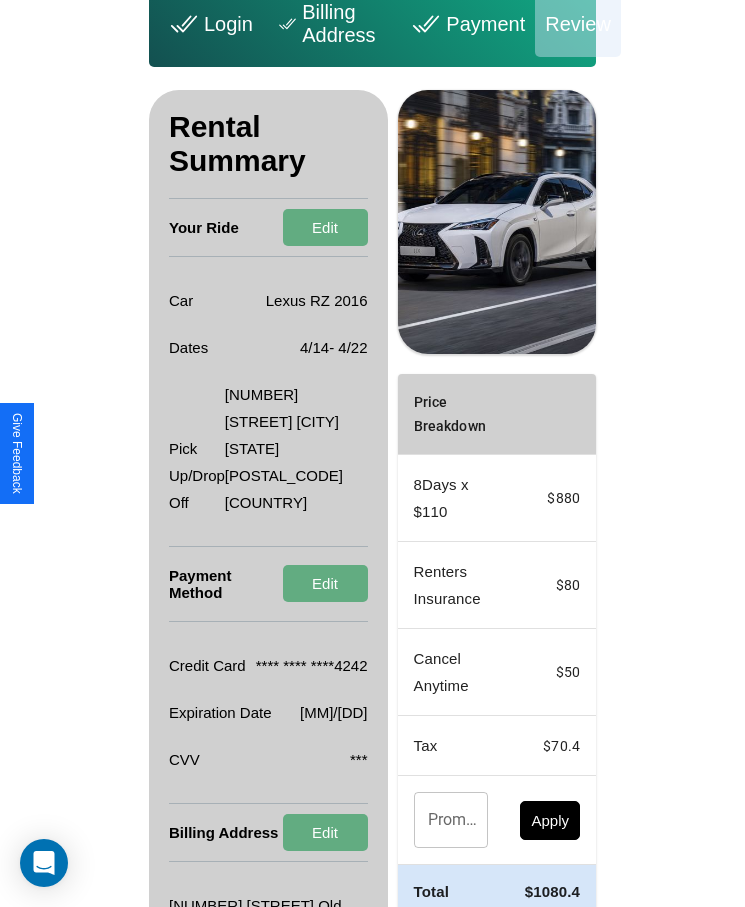 scroll, scrollTop: 164, scrollLeft: 0, axis: vertical 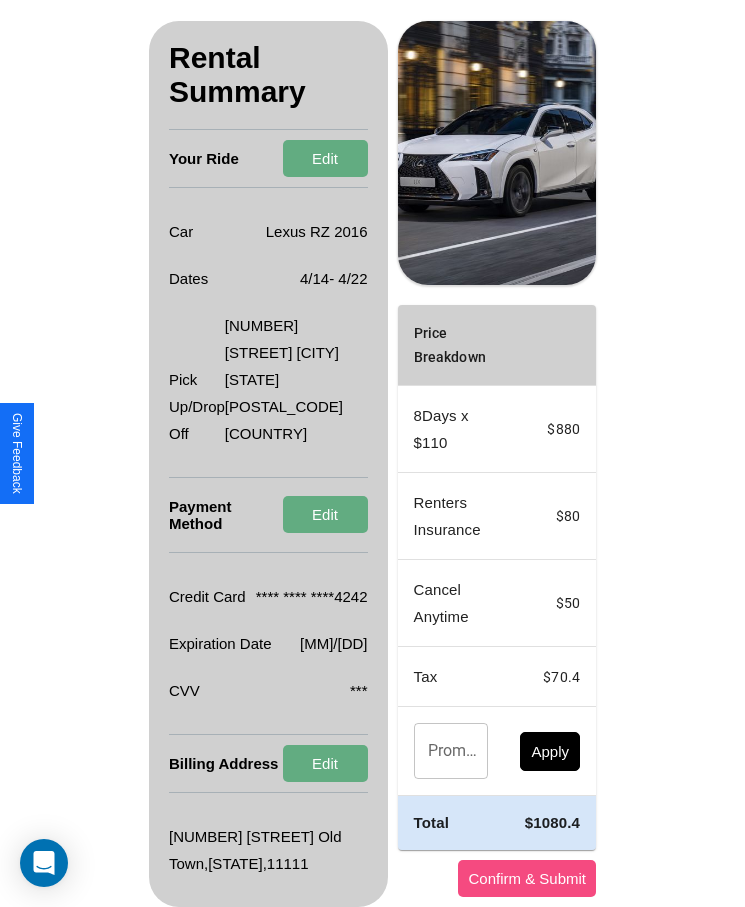 click on "Confirm & Submit" at bounding box center (527, 878) 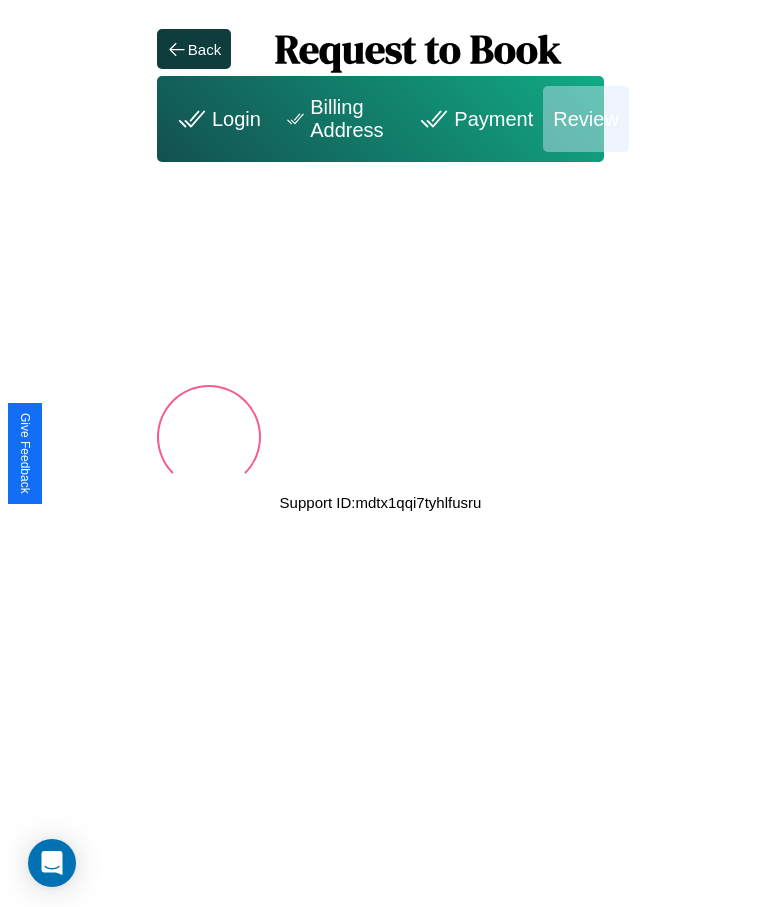 scroll, scrollTop: 0, scrollLeft: 0, axis: both 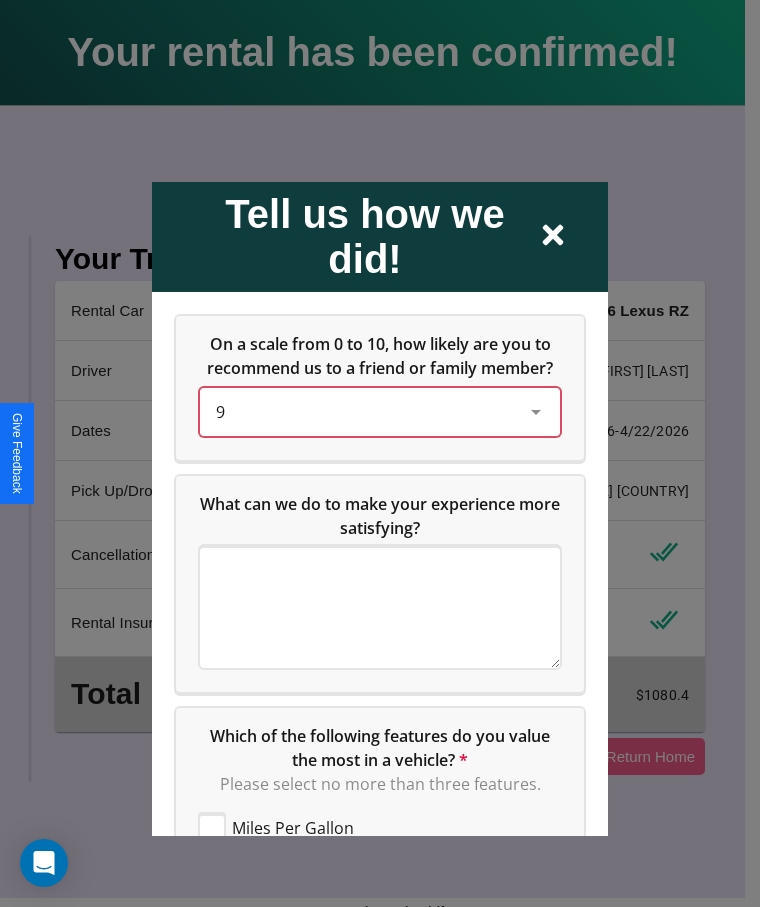 click on "9" at bounding box center (364, 411) 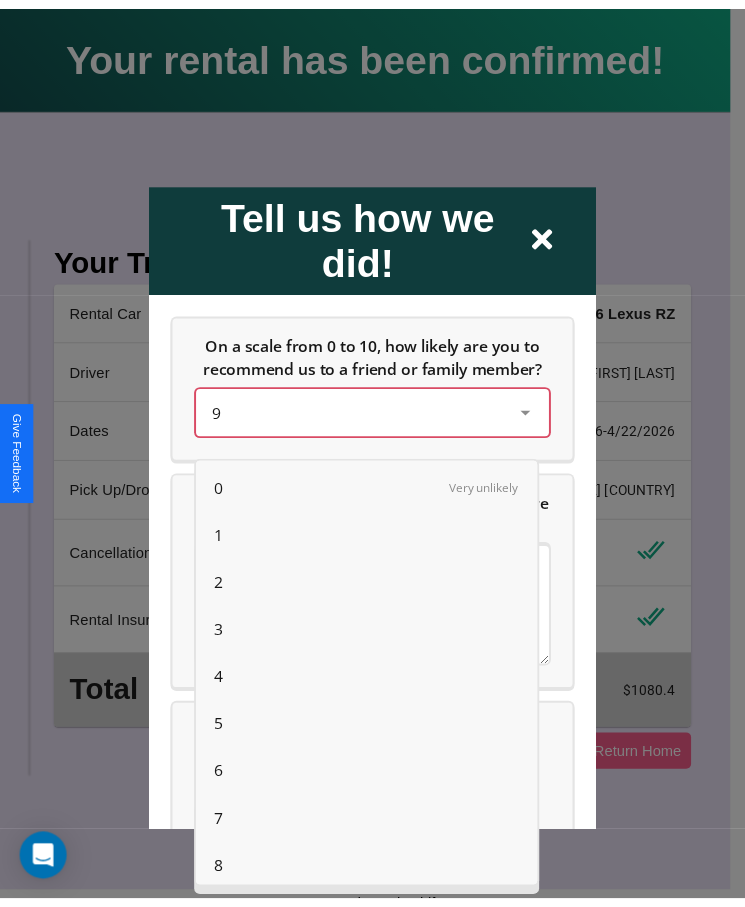 scroll, scrollTop: 56, scrollLeft: 0, axis: vertical 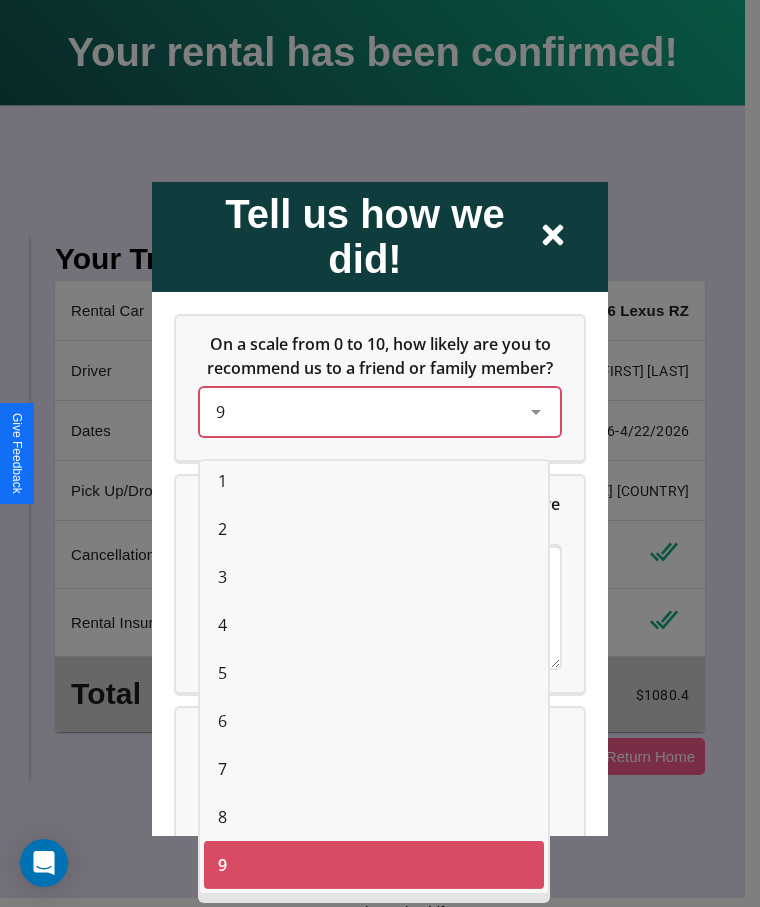 click on "5" at bounding box center (222, 673) 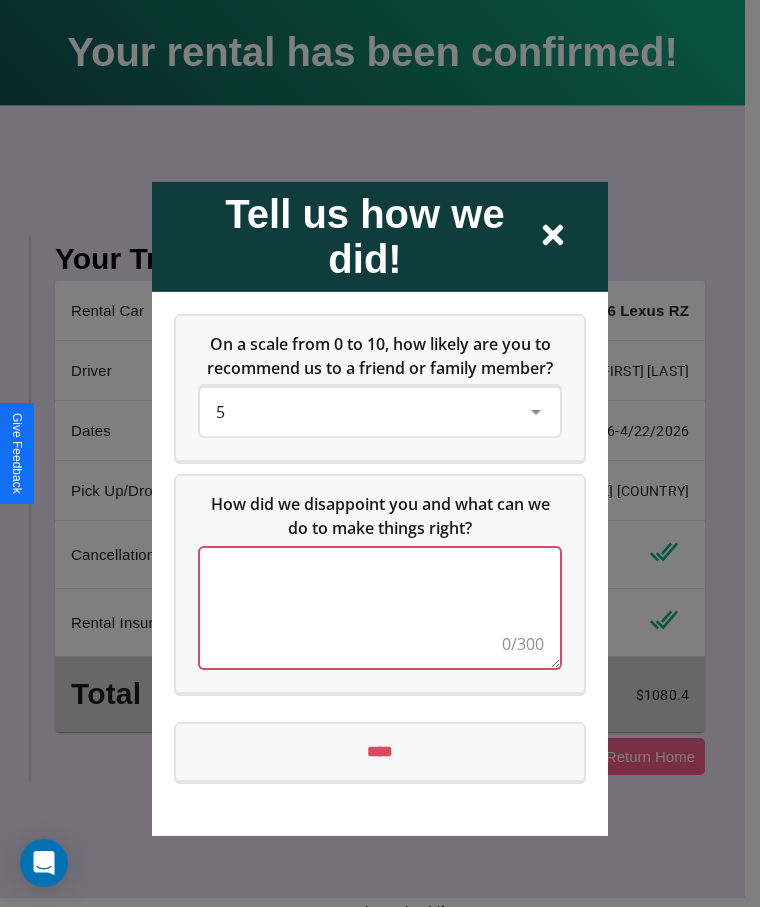 click at bounding box center [380, 607] 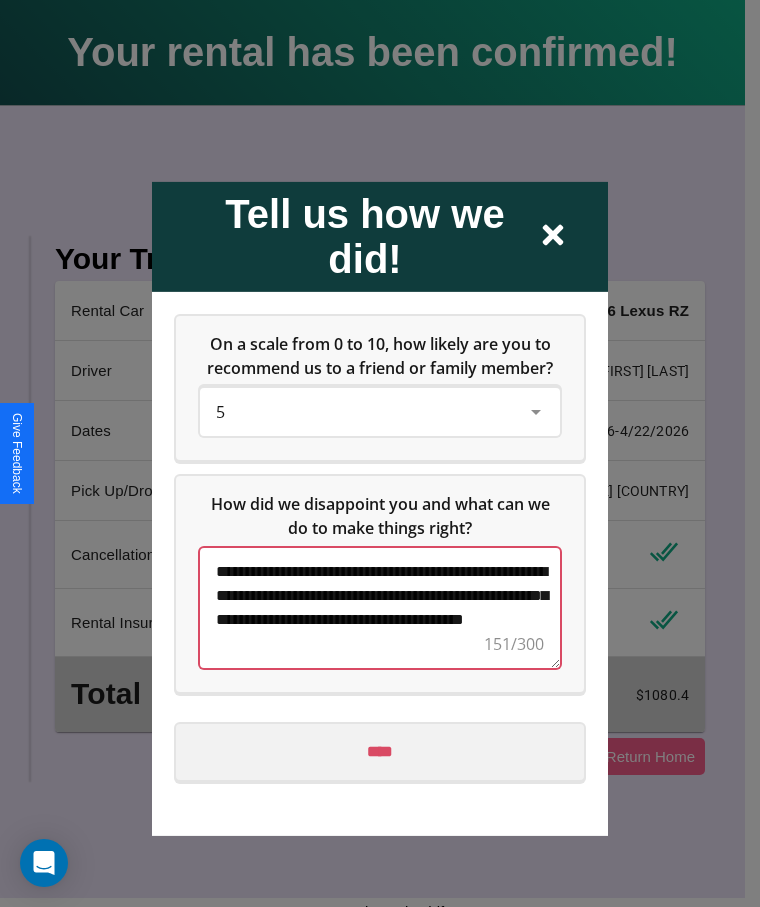 type on "**********" 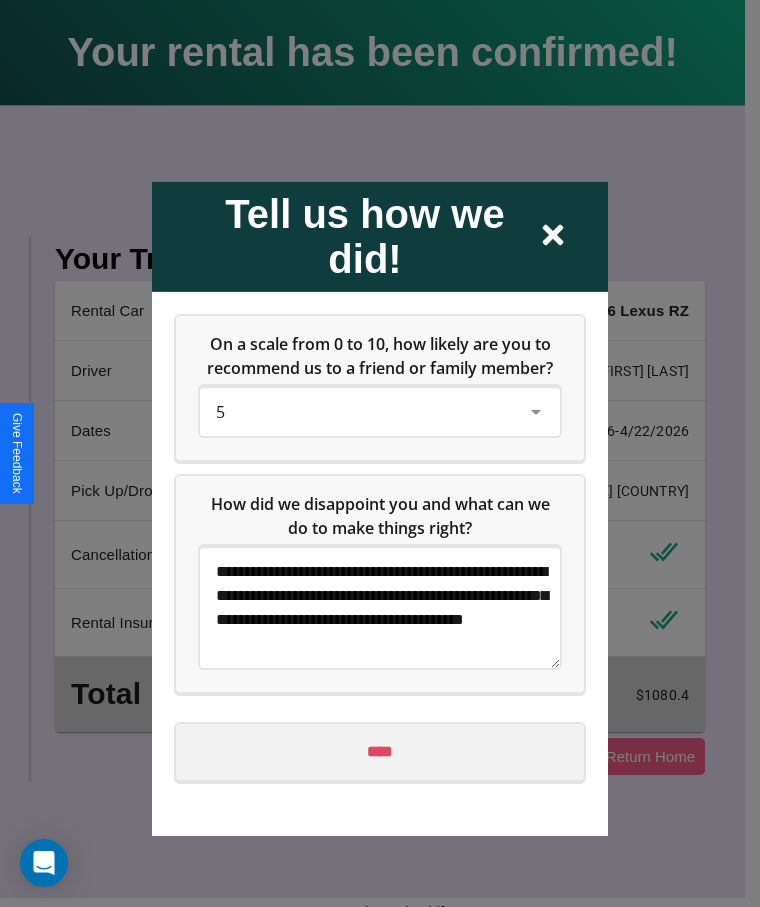 click on "****" at bounding box center (380, 751) 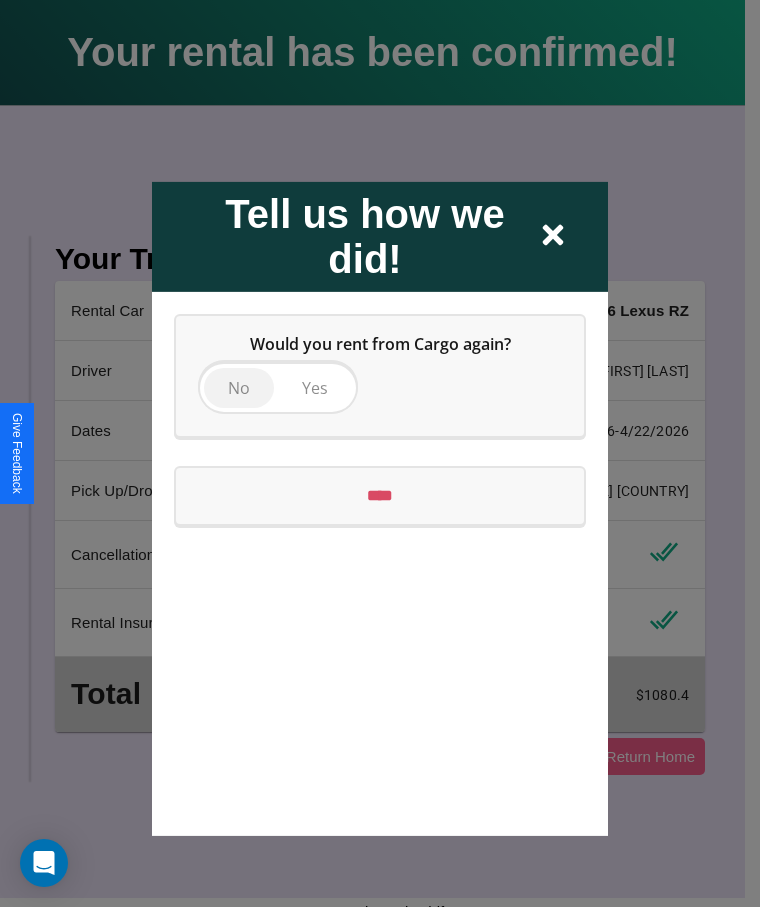 click on "No" at bounding box center (239, 387) 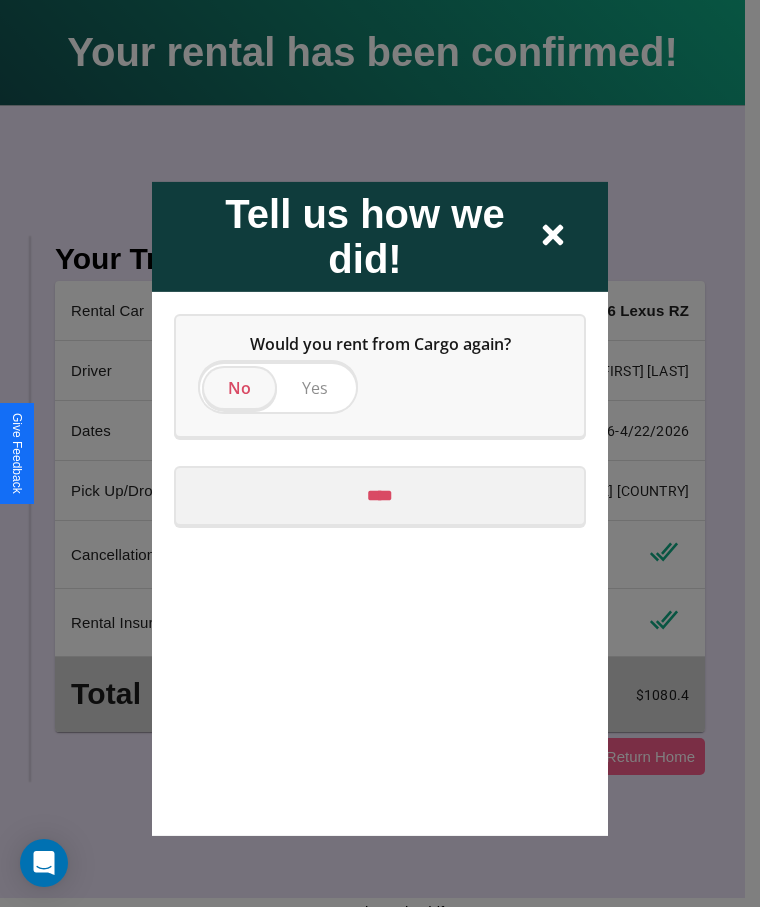 click on "****" at bounding box center [380, 495] 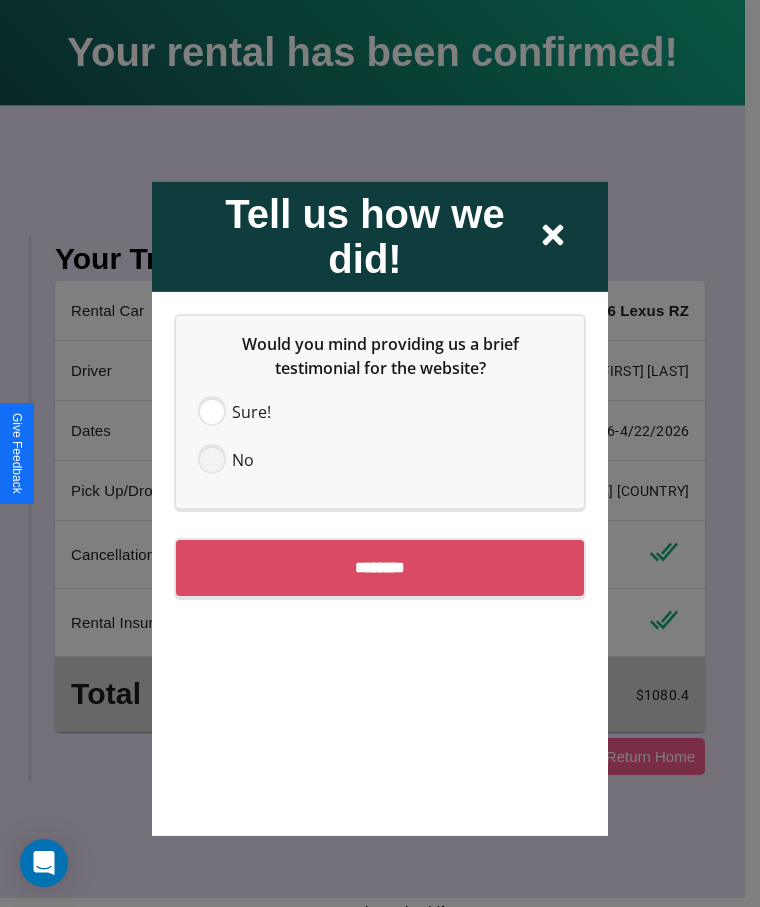 click at bounding box center (212, 459) 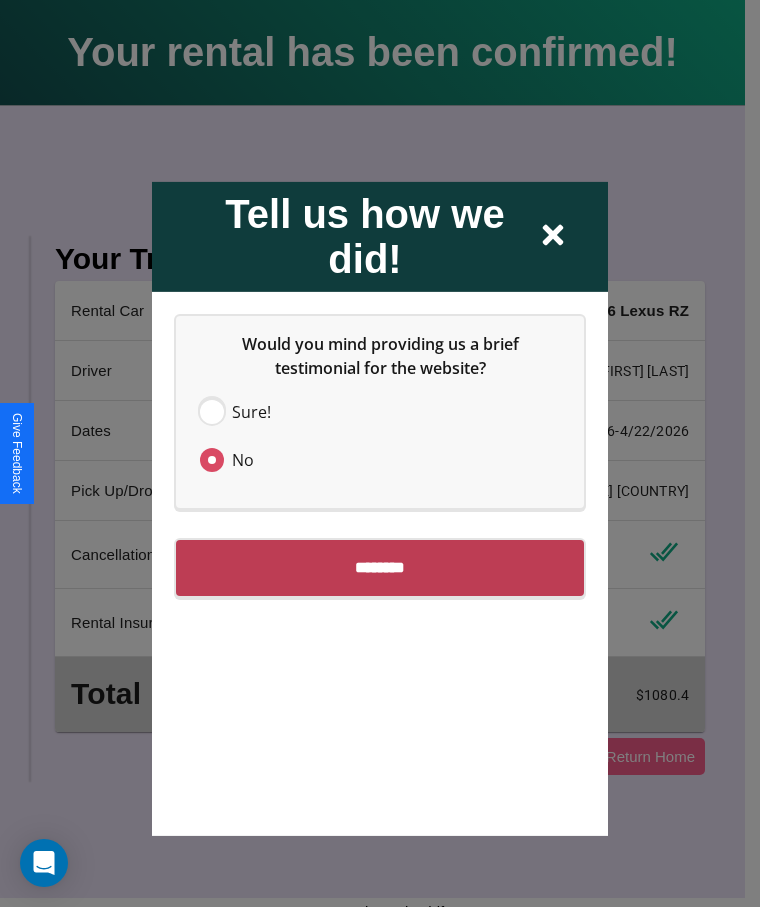 click on "********" at bounding box center [380, 567] 